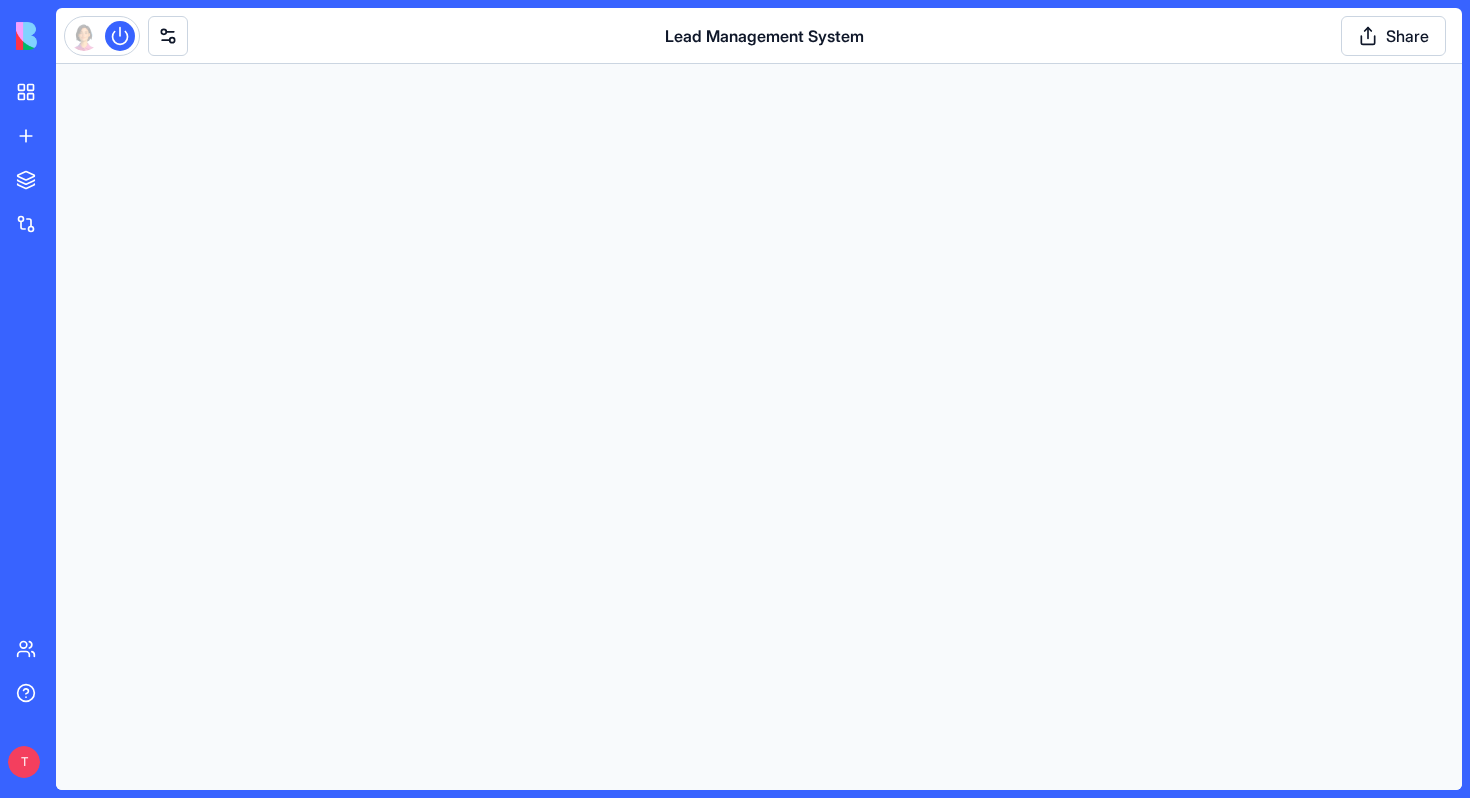 scroll, scrollTop: 0, scrollLeft: 0, axis: both 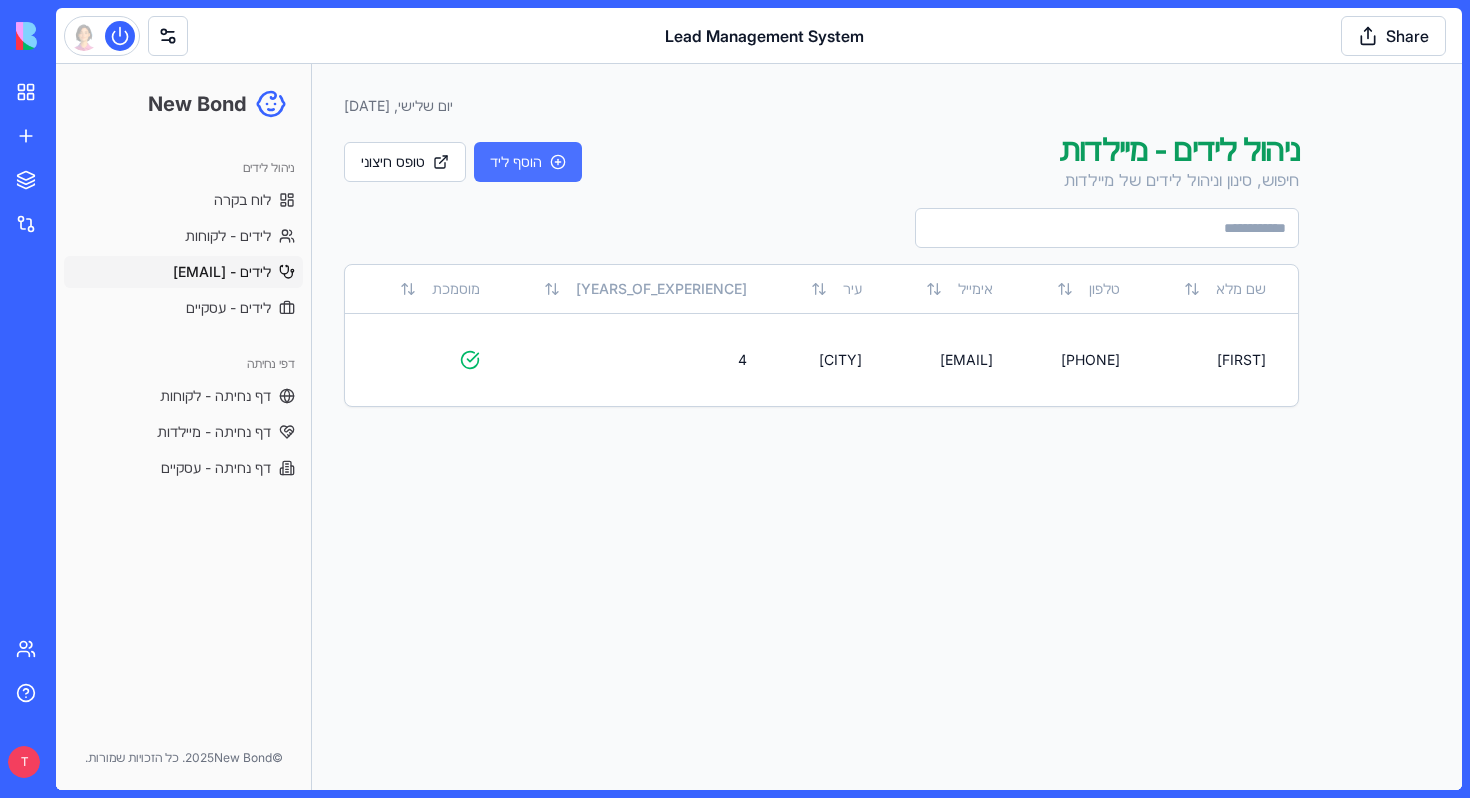 click on "הוסף ליד" at bounding box center (528, 162) 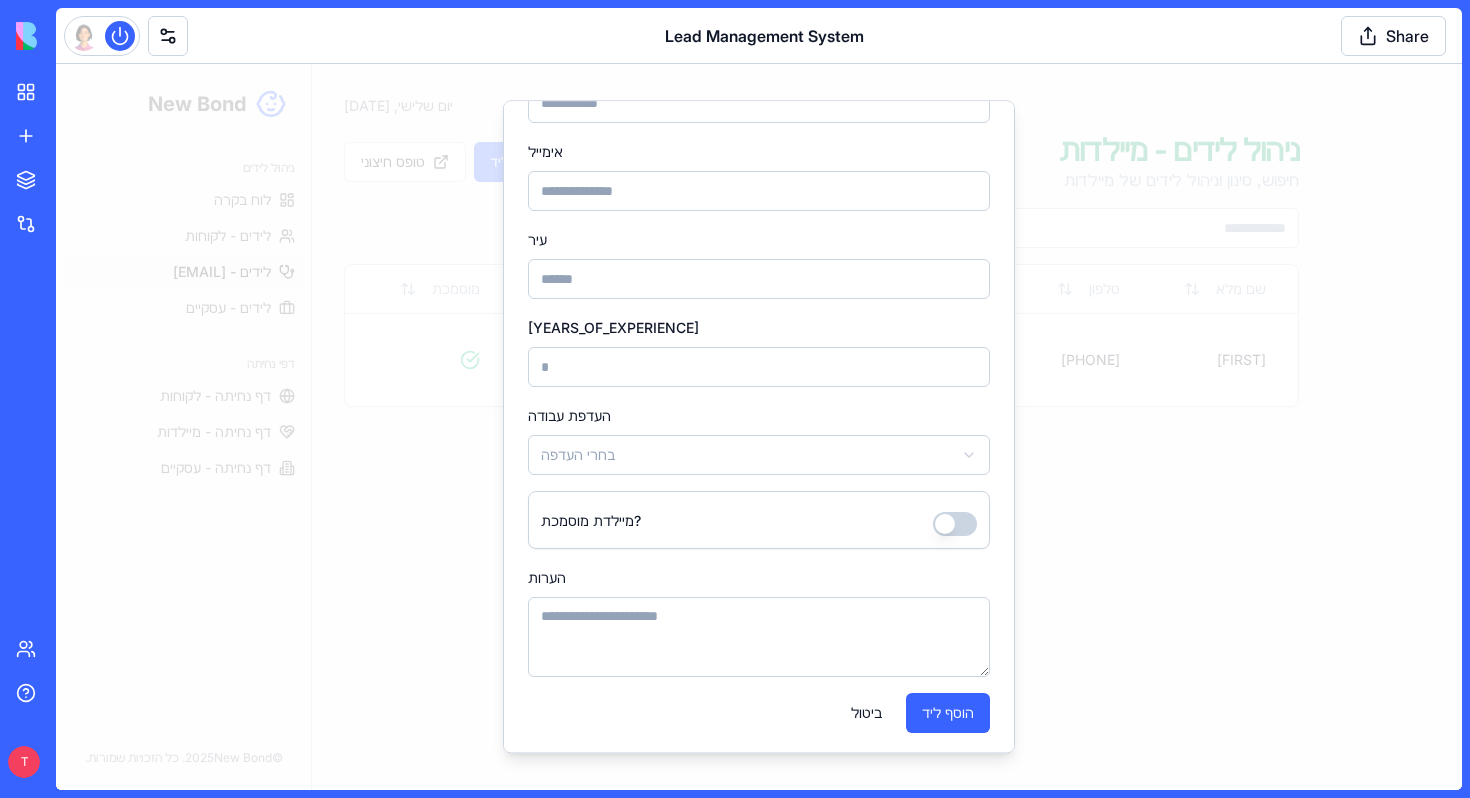 scroll, scrollTop: 242, scrollLeft: 0, axis: vertical 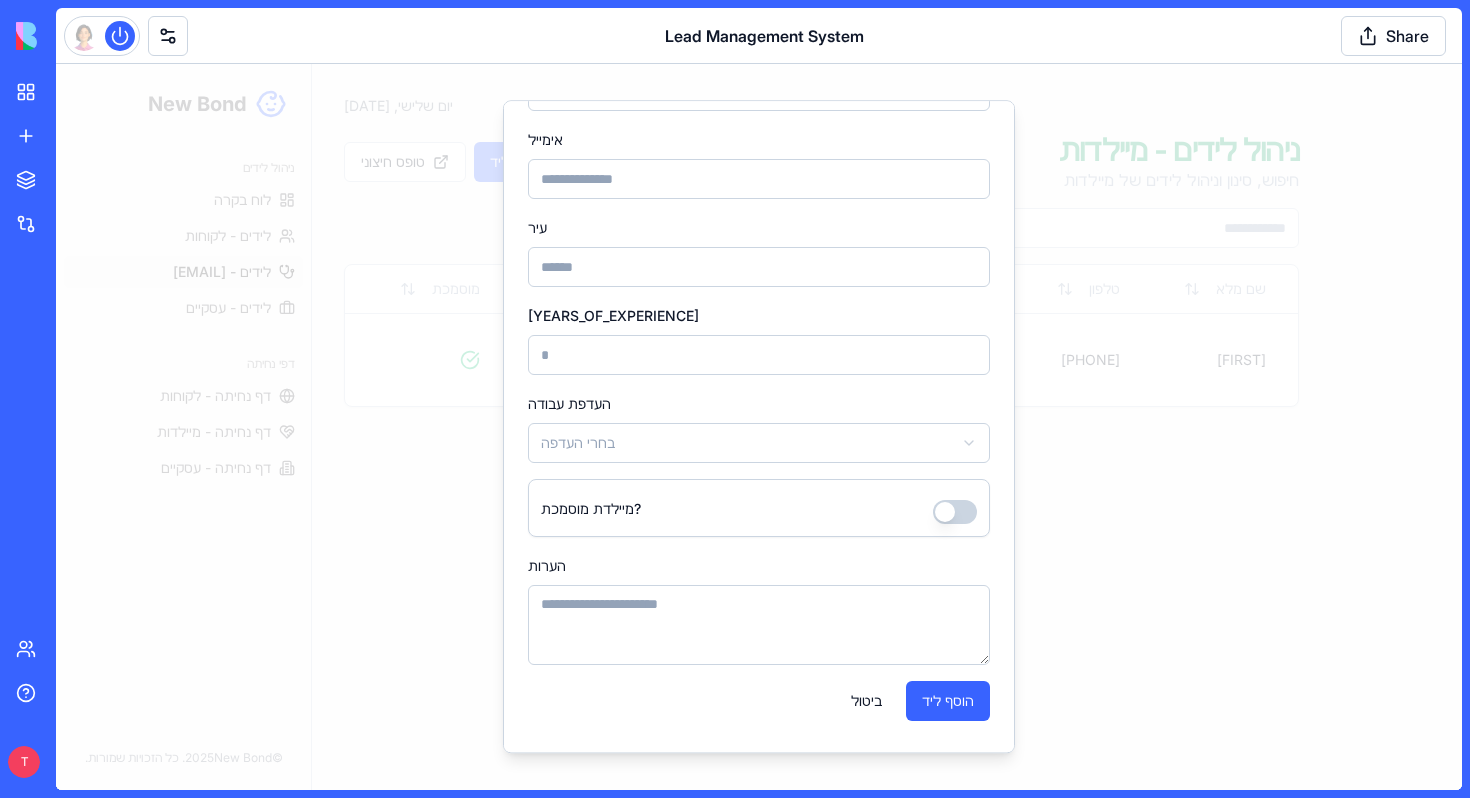click at bounding box center (759, 427) 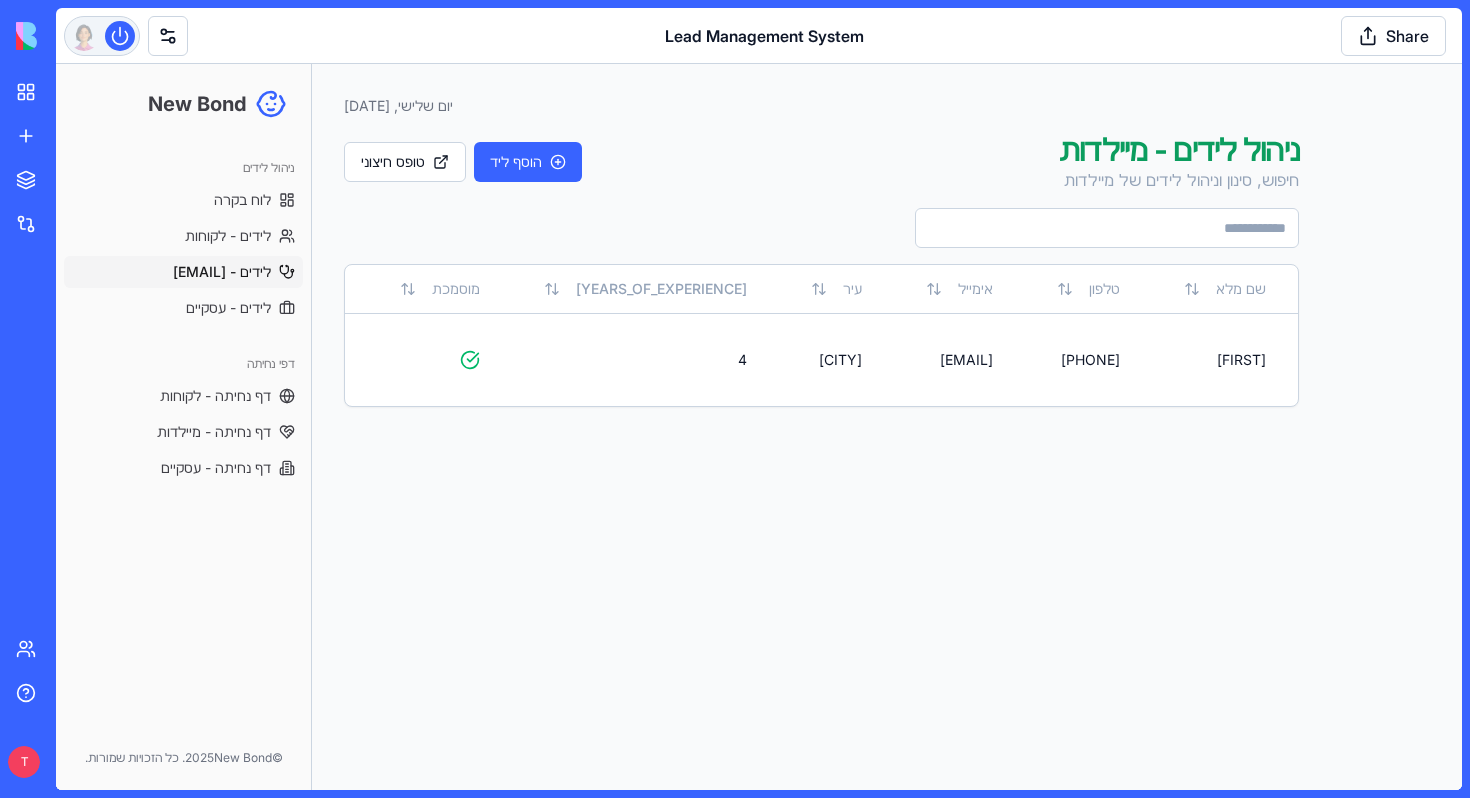 click at bounding box center [102, 36] 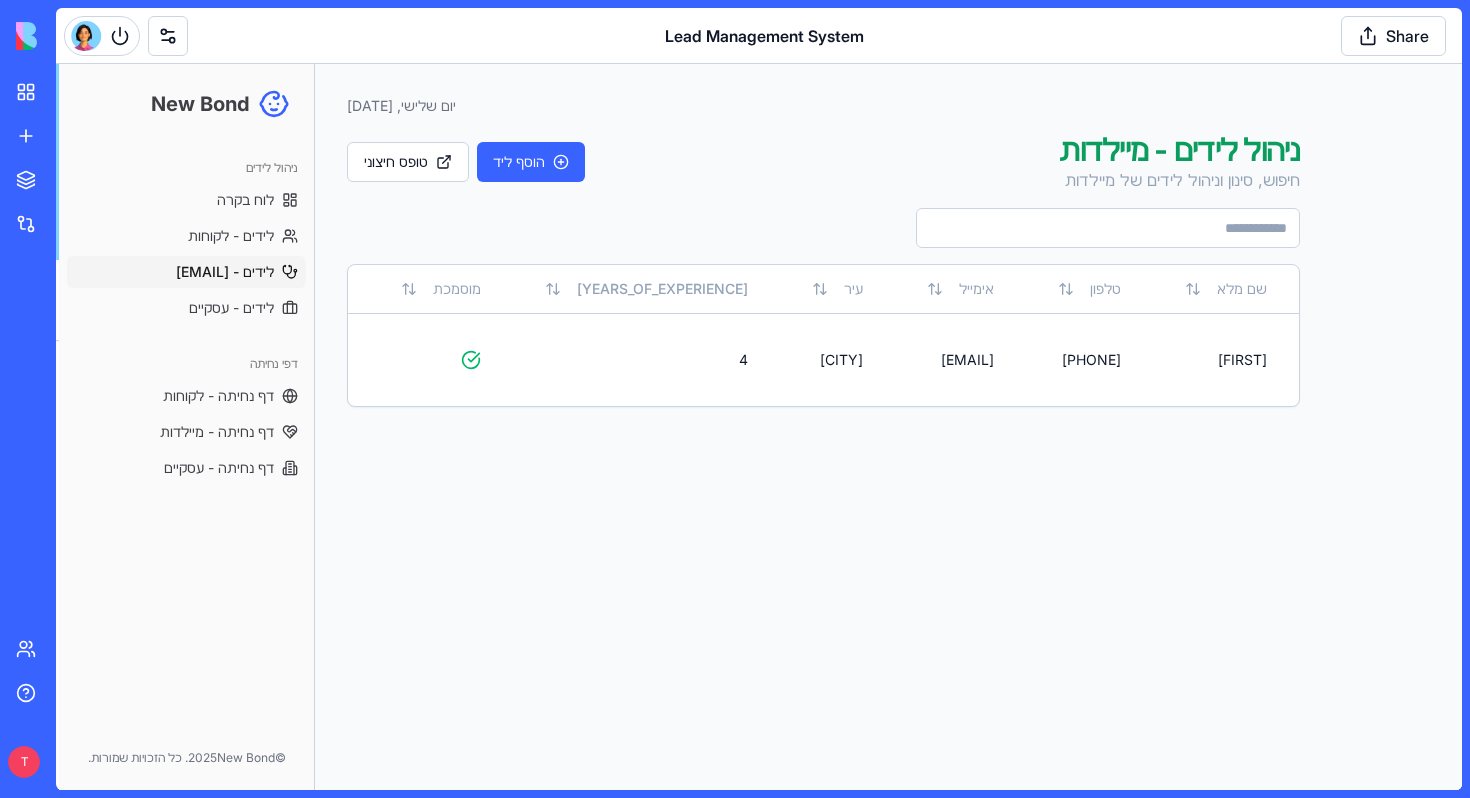 scroll, scrollTop: 23802, scrollLeft: 0, axis: vertical 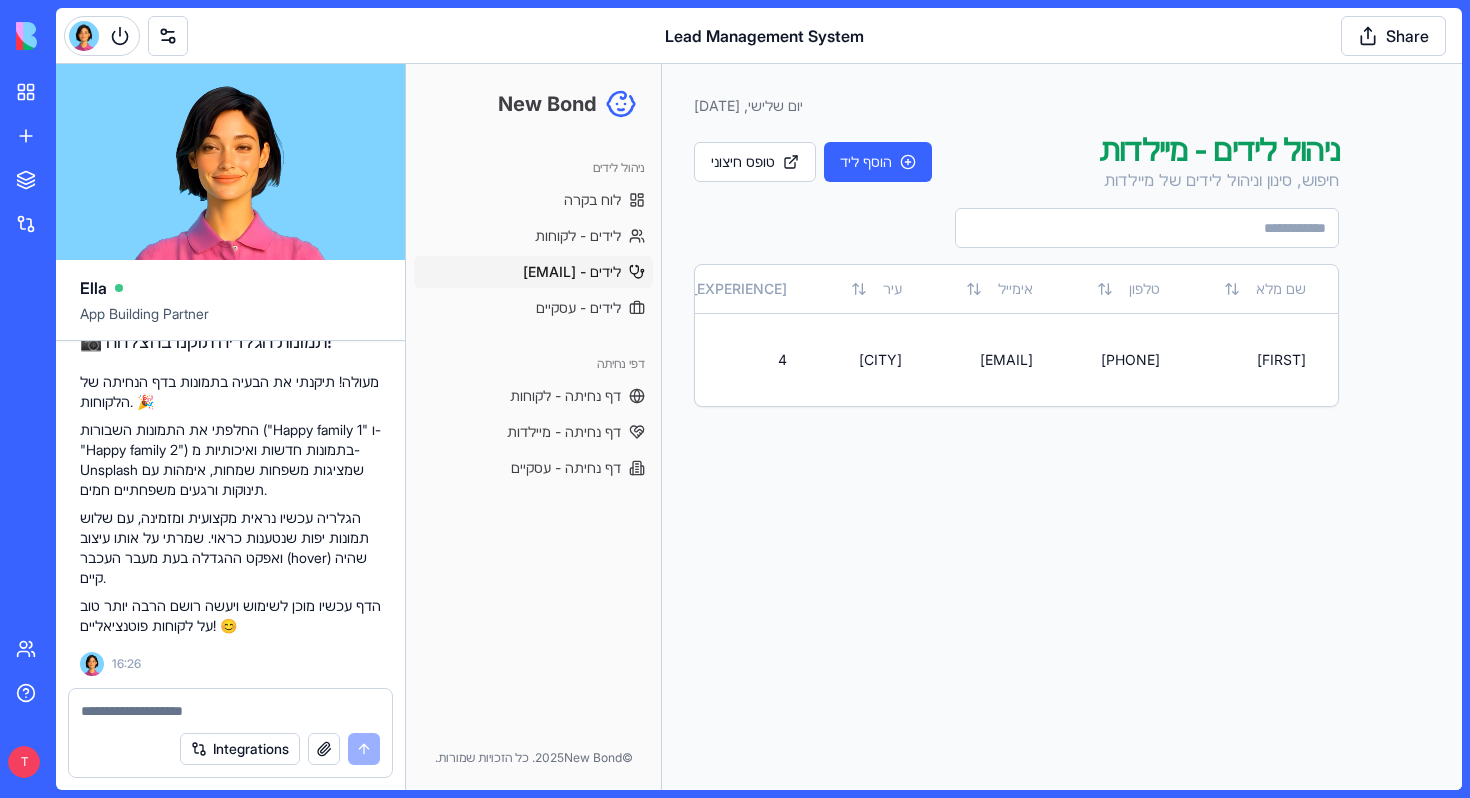 click at bounding box center (230, 711) 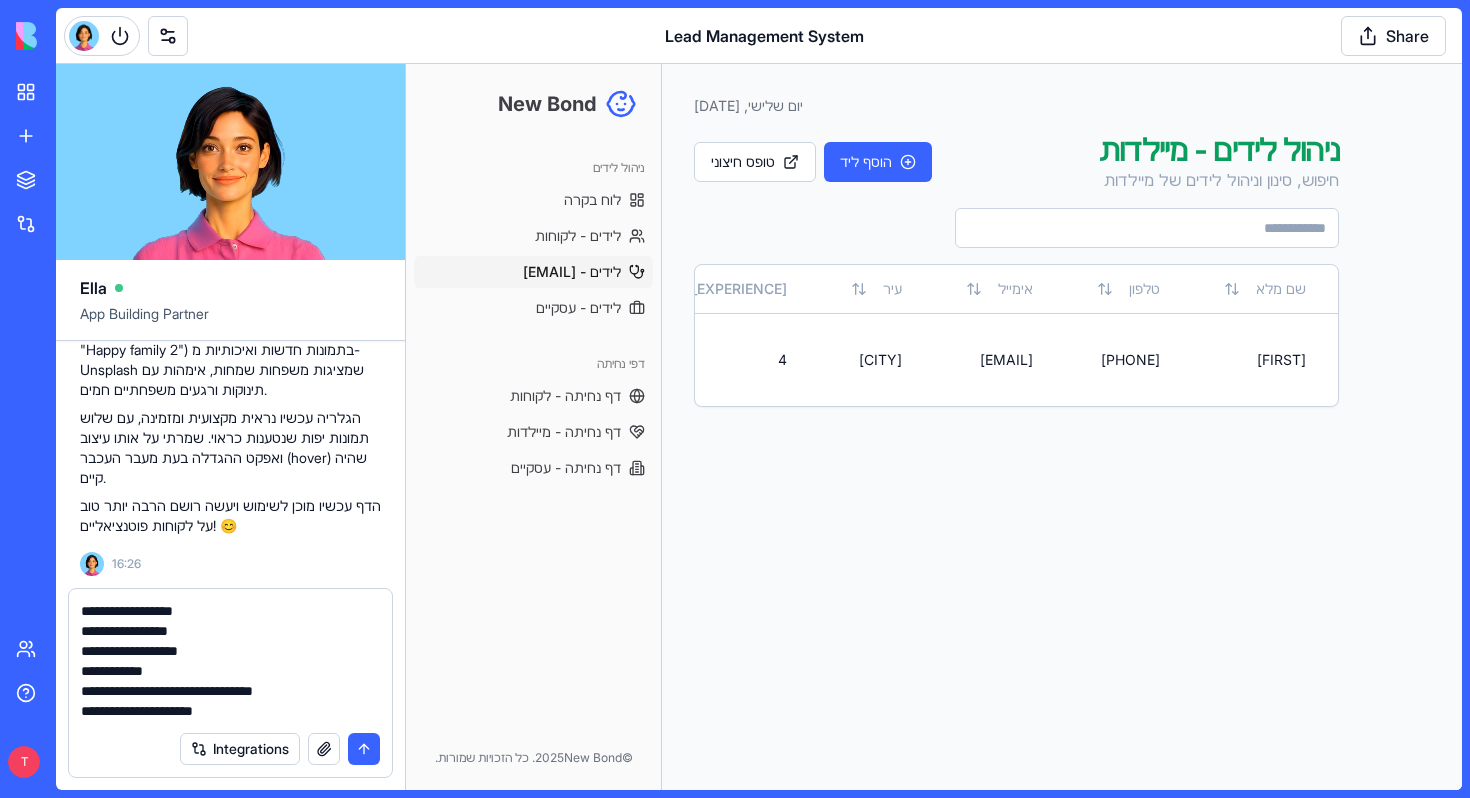 drag, startPoint x: 238, startPoint y: 708, endPoint x: 139, endPoint y: 709, distance: 99.00505 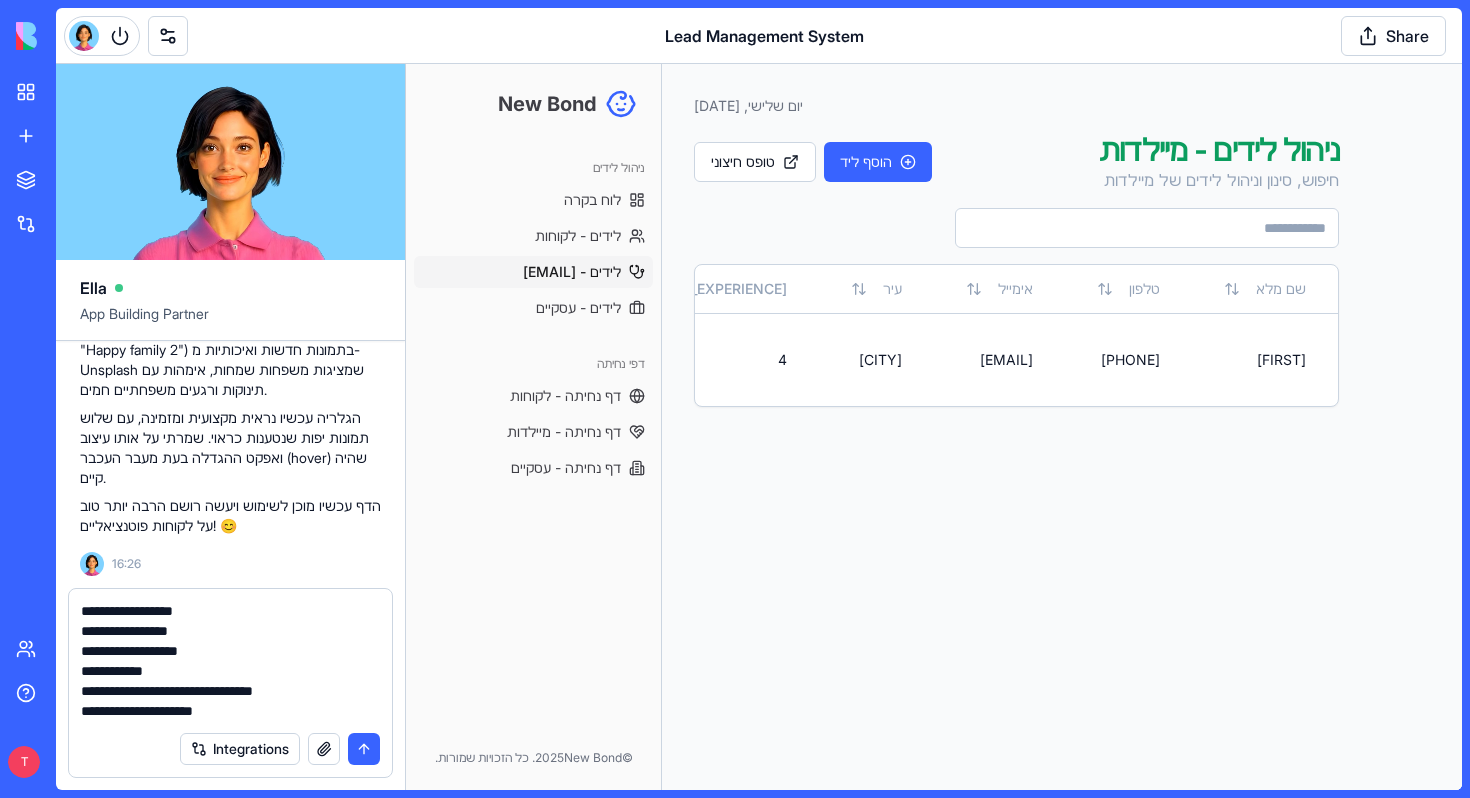 click on "**********" at bounding box center [230, 661] 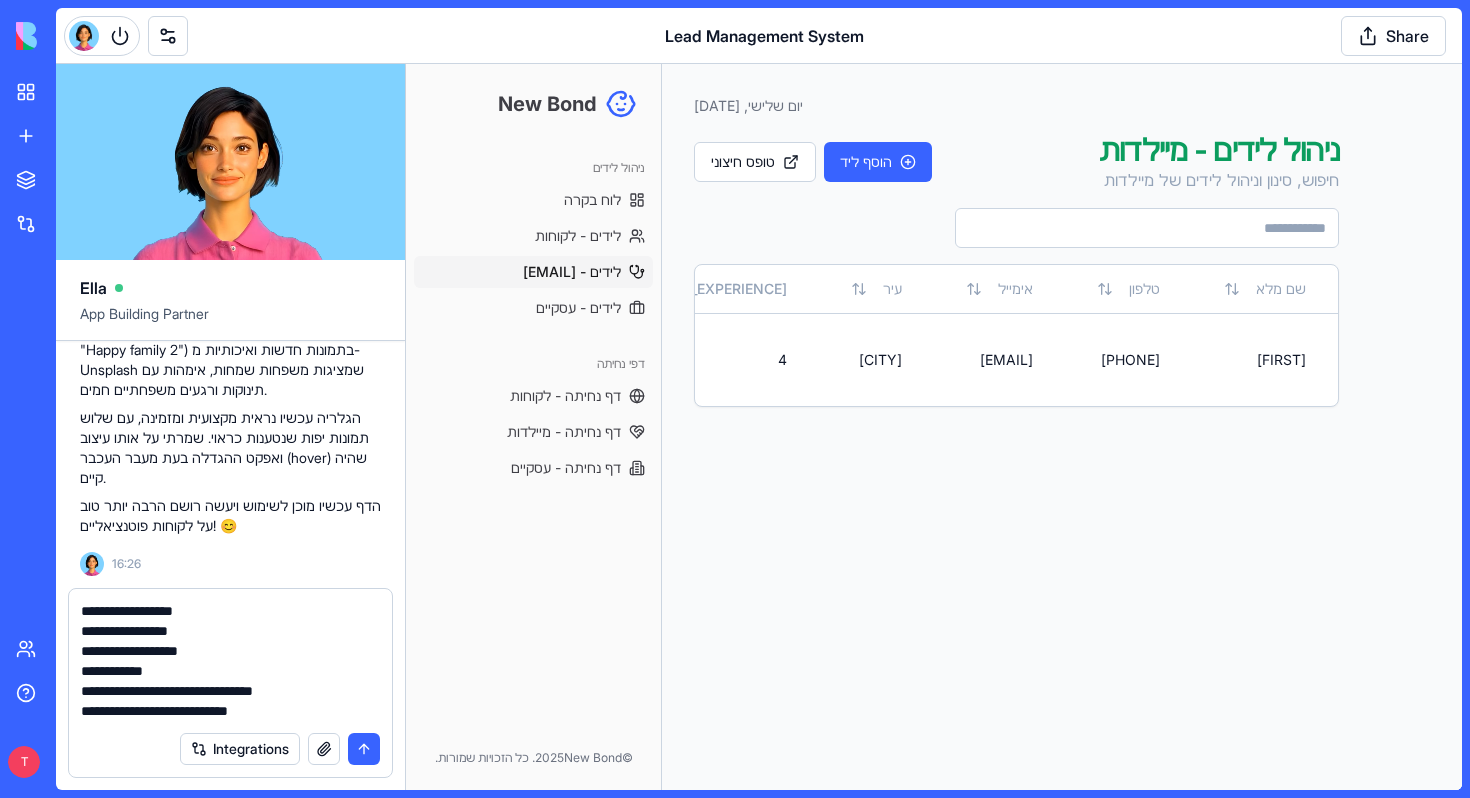 click on "**********" at bounding box center [230, 661] 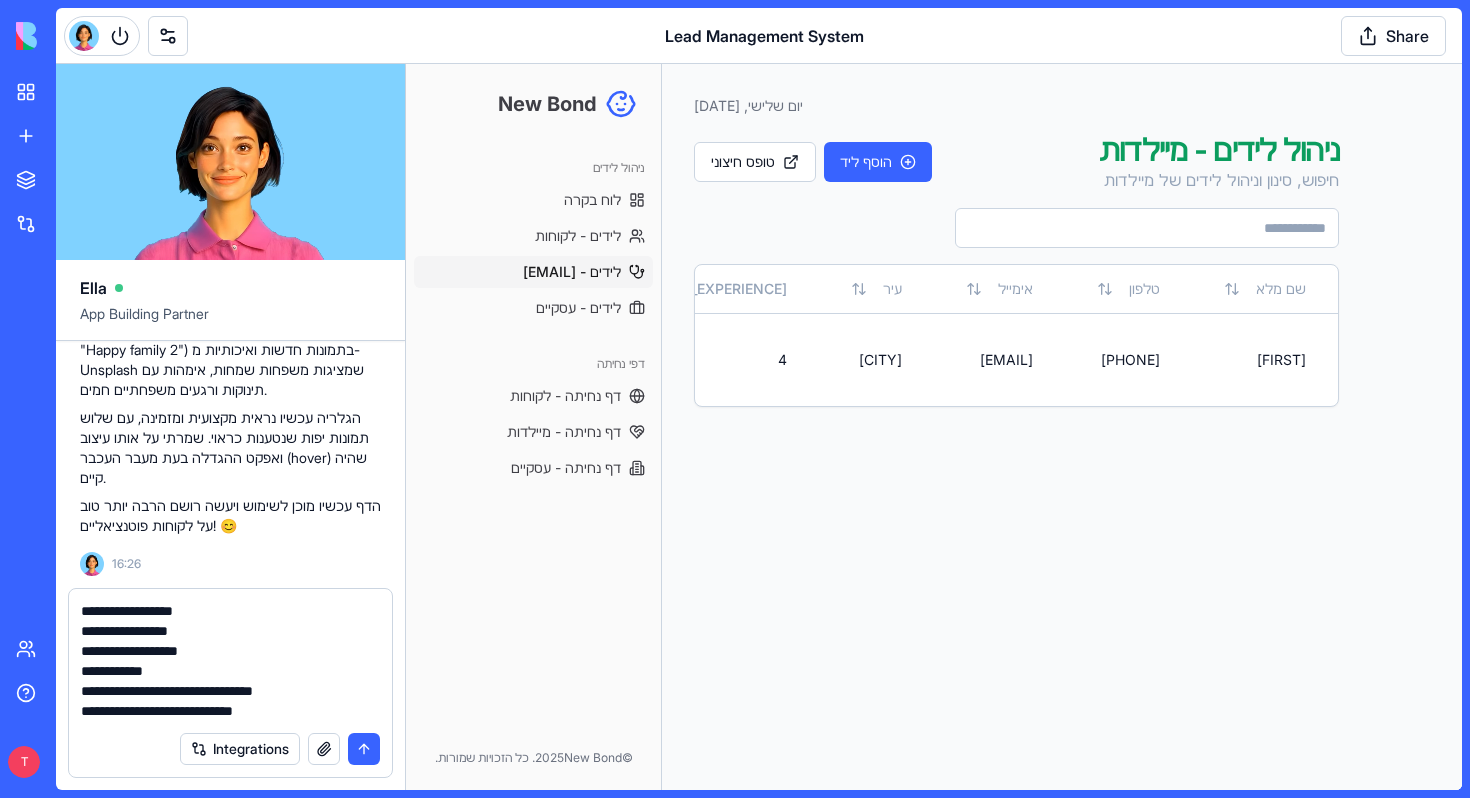 scroll, scrollTop: 18, scrollLeft: 0, axis: vertical 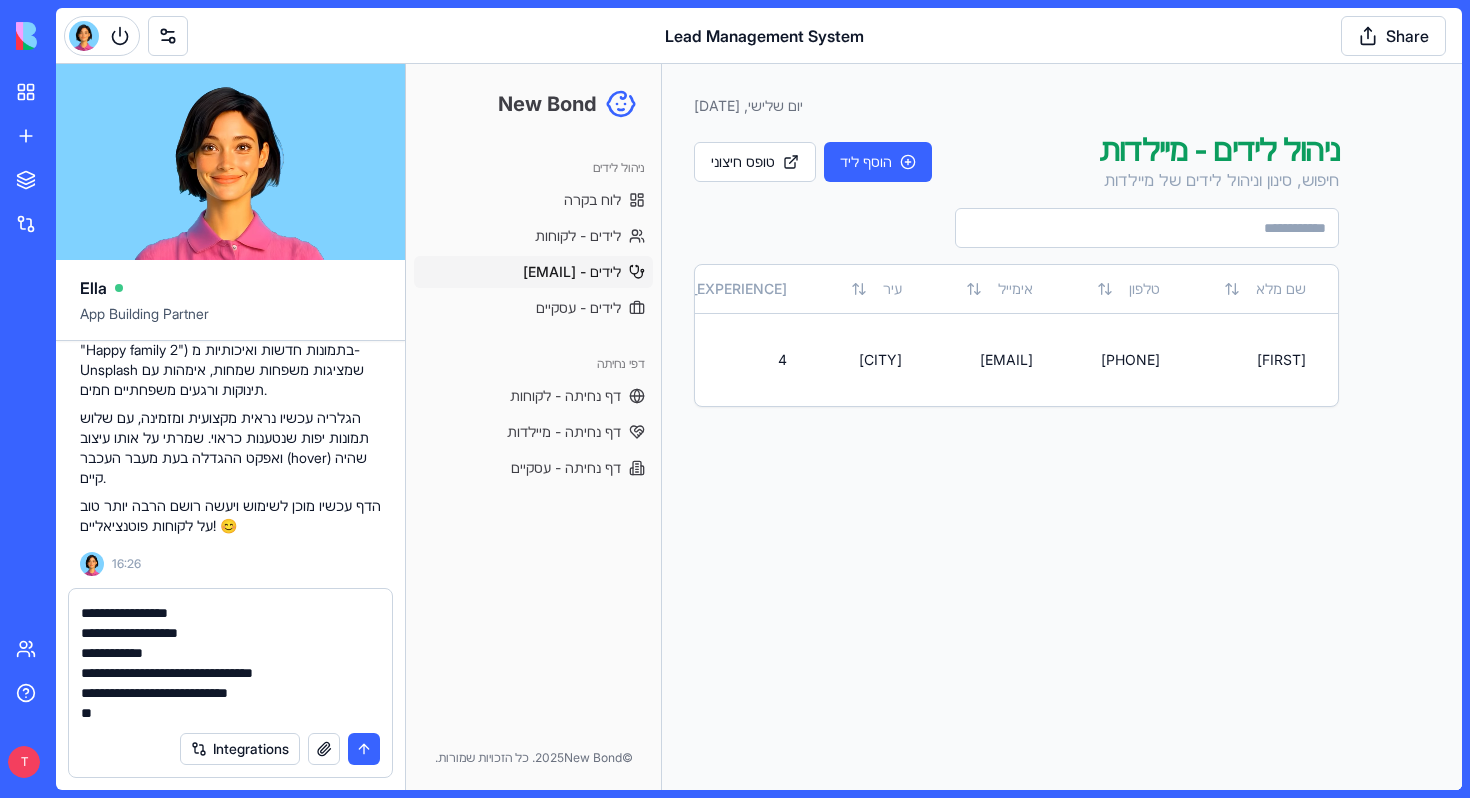 click on "**********" at bounding box center (230, 661) 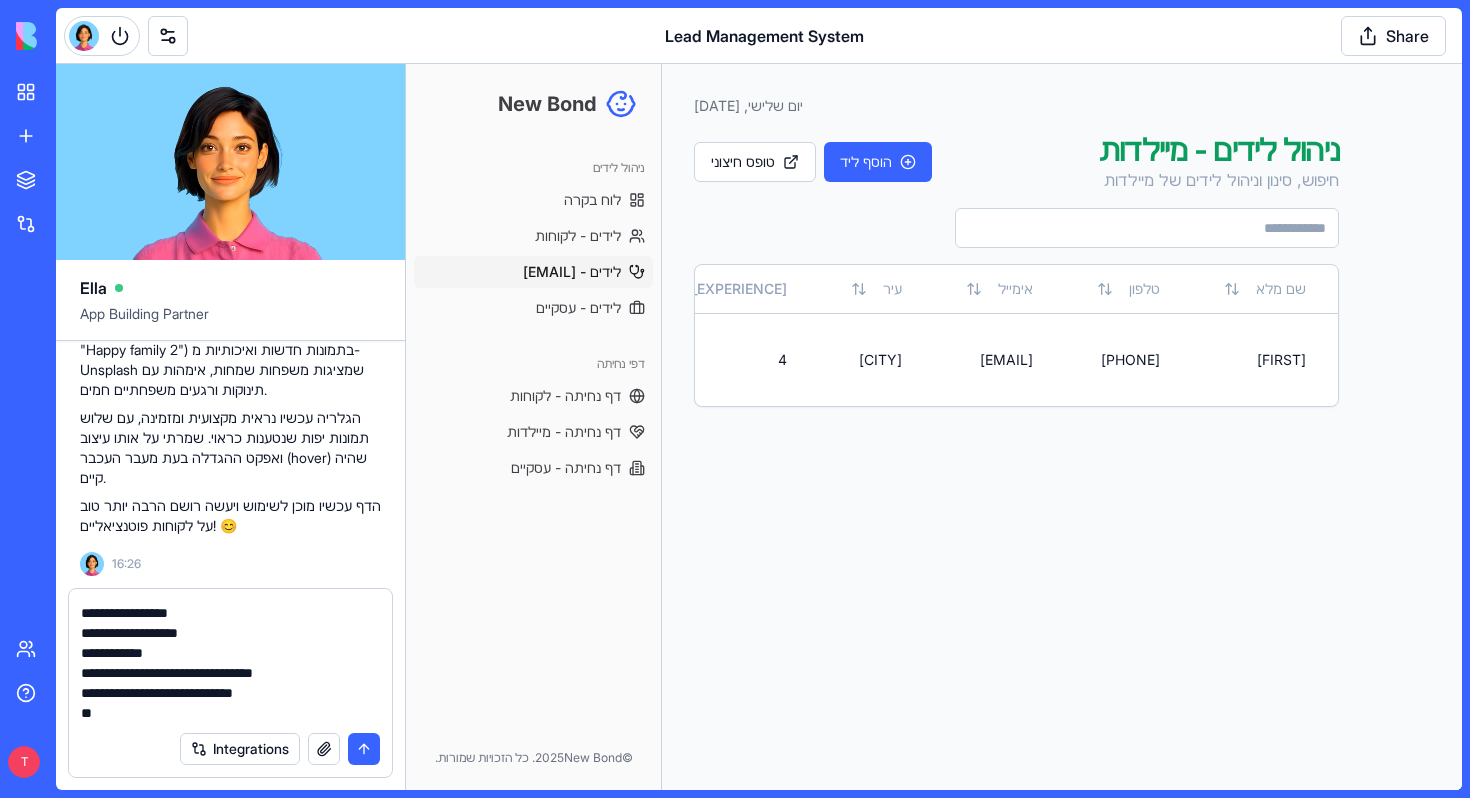click on "**********" at bounding box center (230, 661) 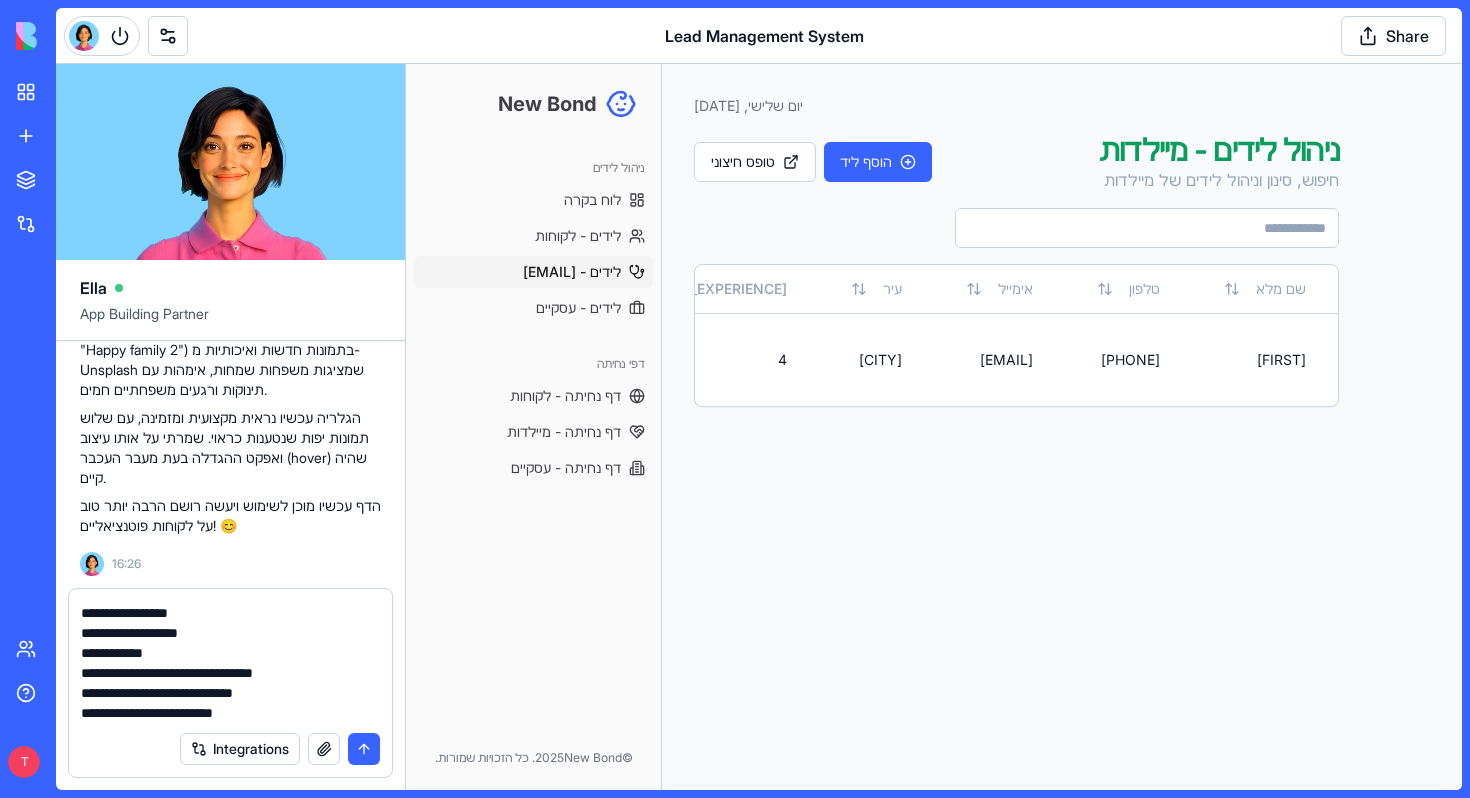 click on "**********" at bounding box center (230, 661) 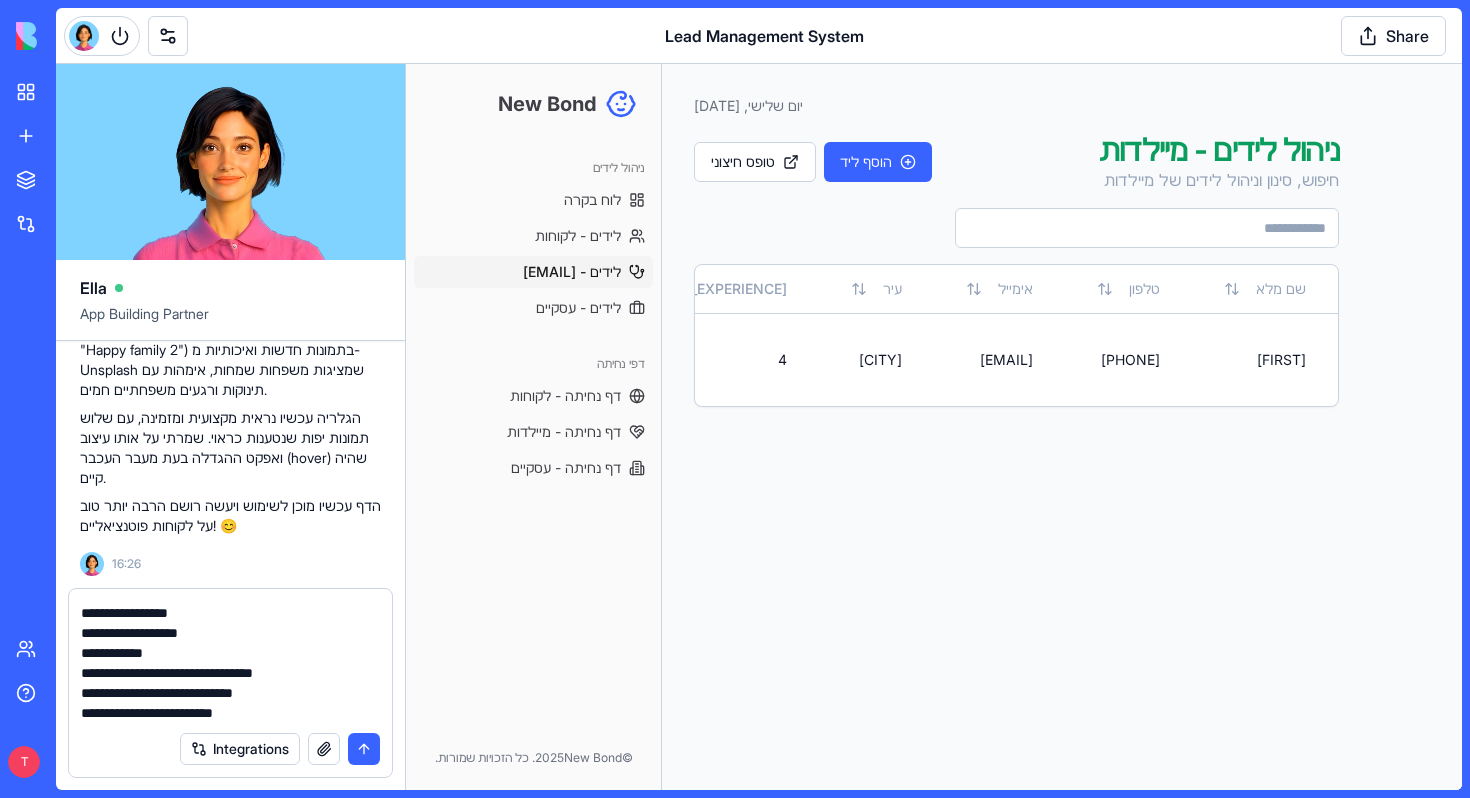 scroll, scrollTop: 20, scrollLeft: 0, axis: vertical 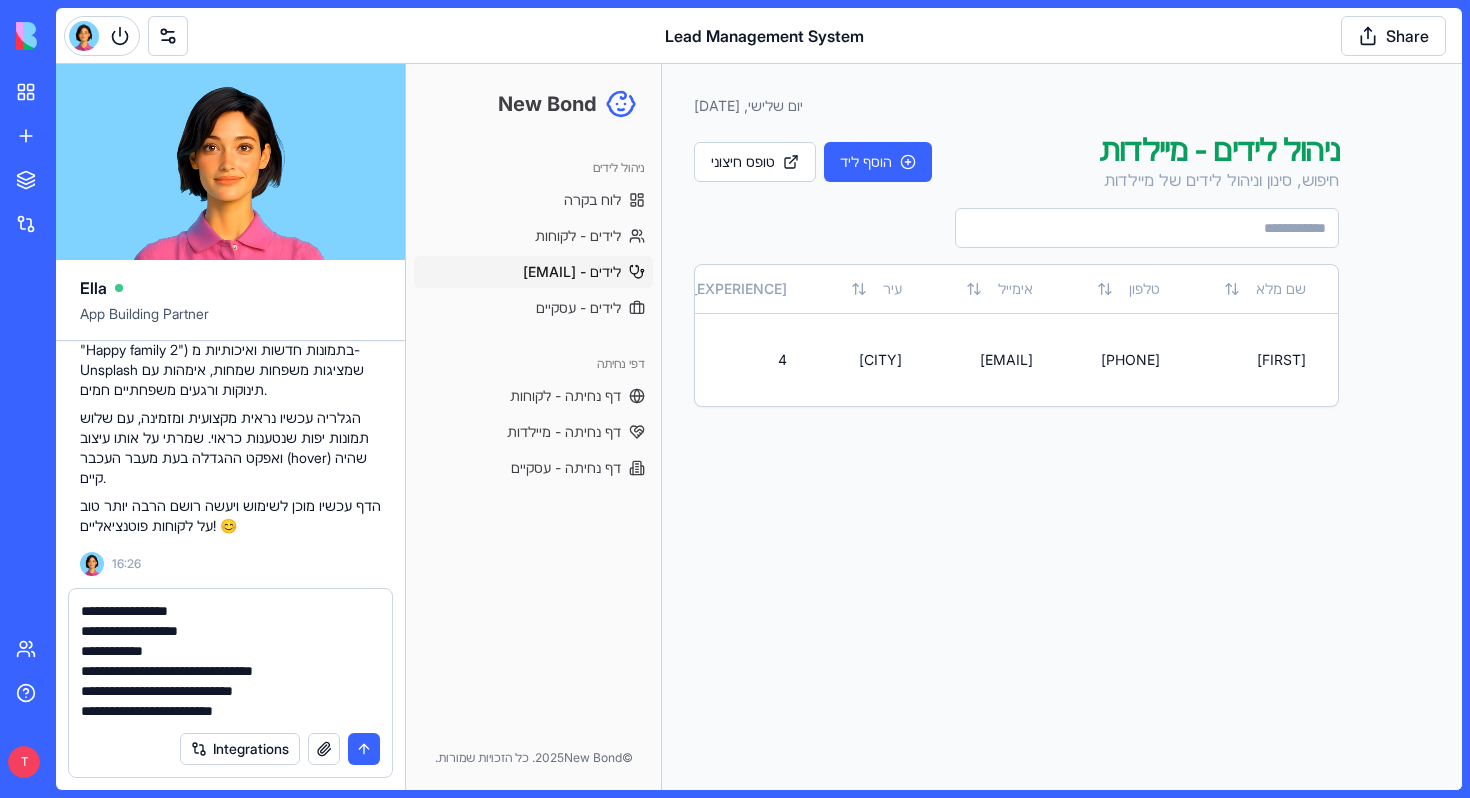 drag, startPoint x: 91, startPoint y: 707, endPoint x: 132, endPoint y: 712, distance: 41.303753 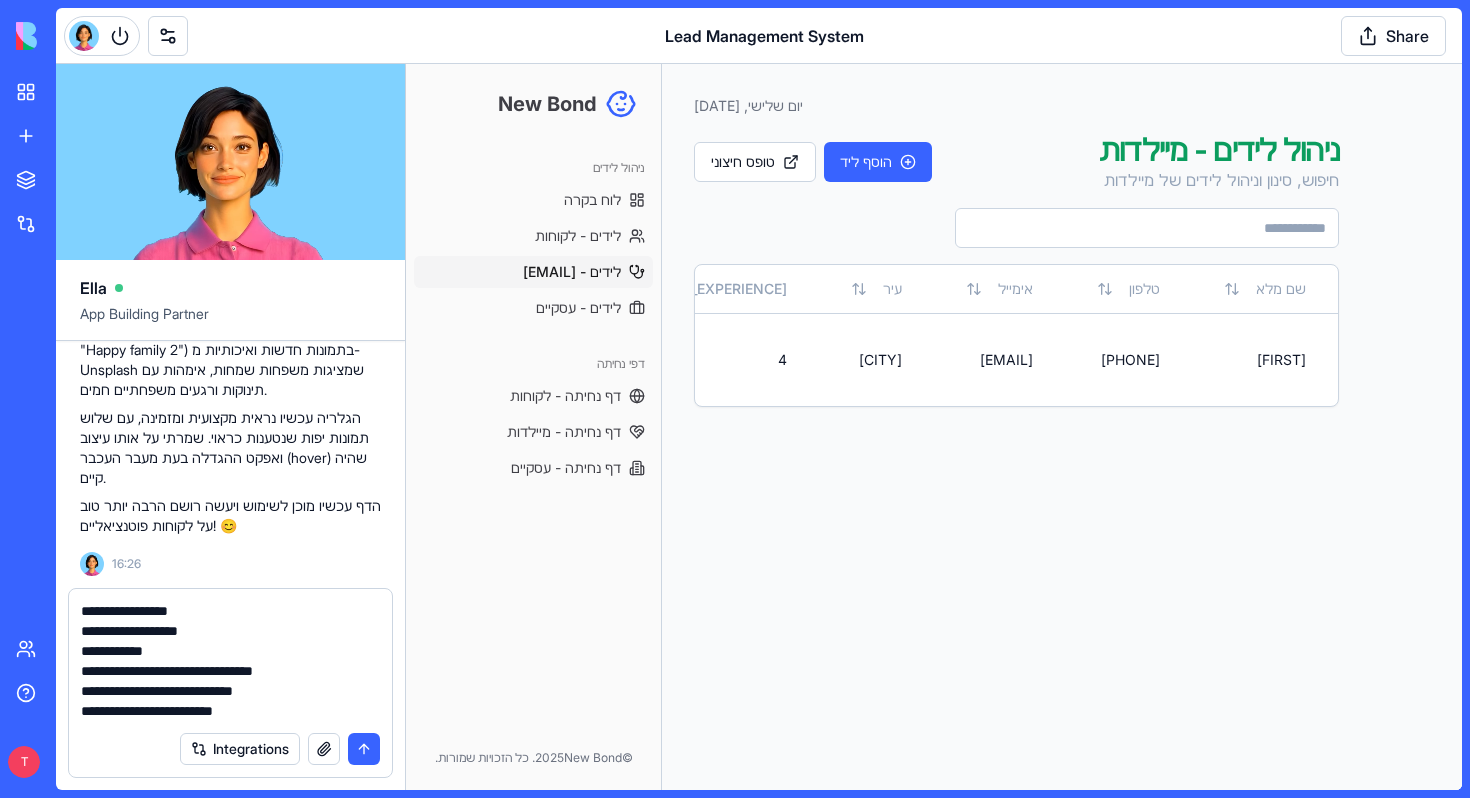 click on "**********" at bounding box center (230, 661) 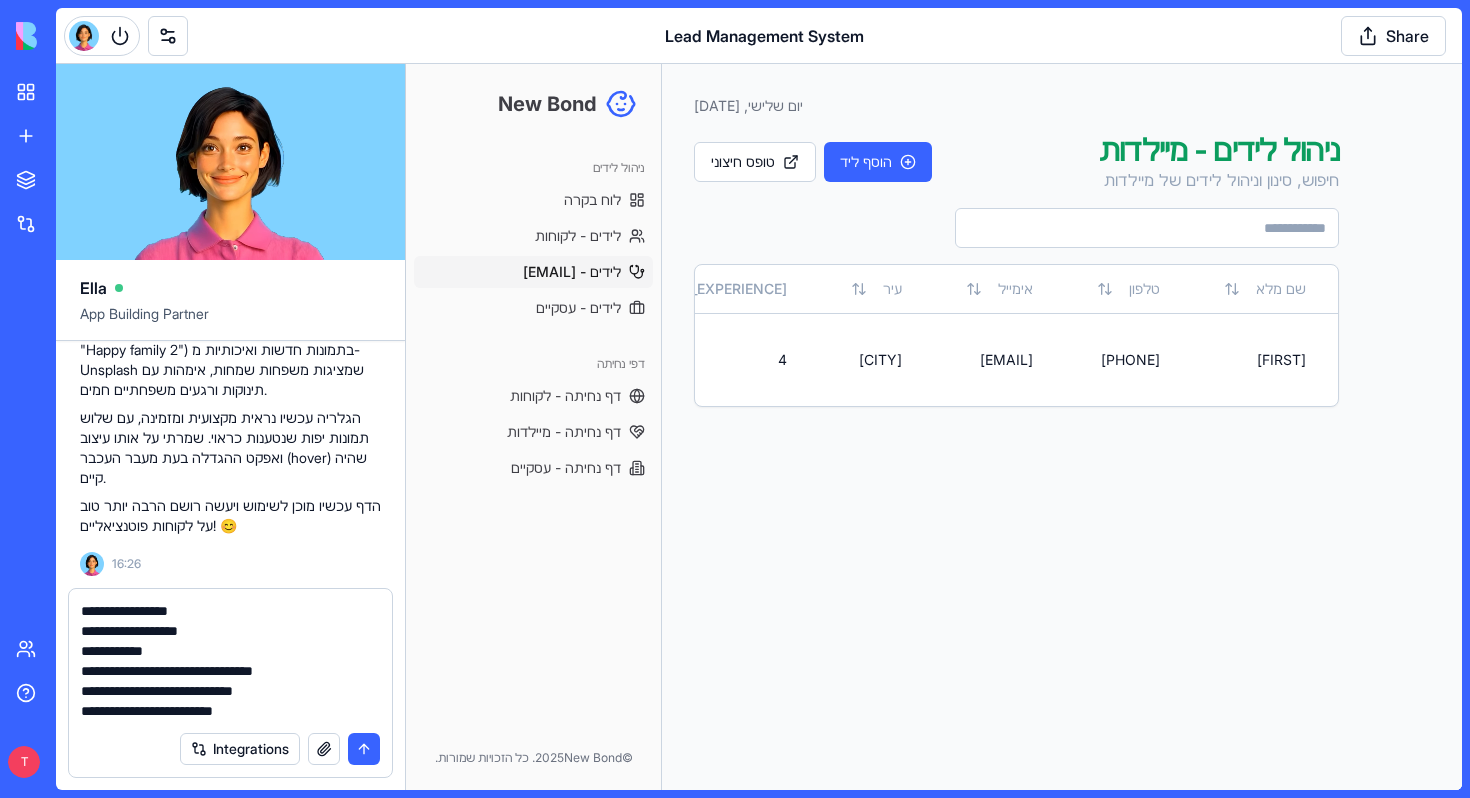 type on "**********" 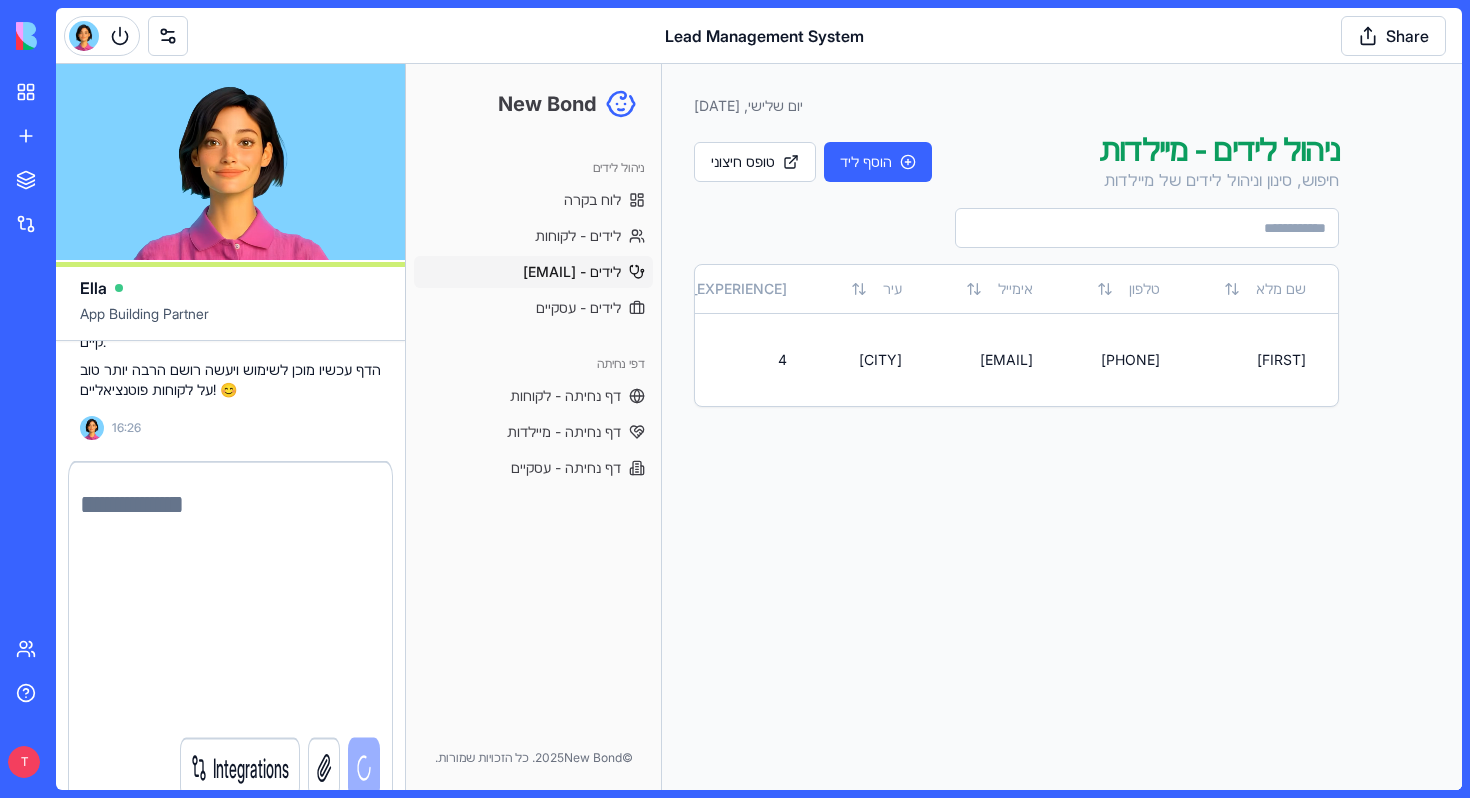scroll, scrollTop: 23938, scrollLeft: 0, axis: vertical 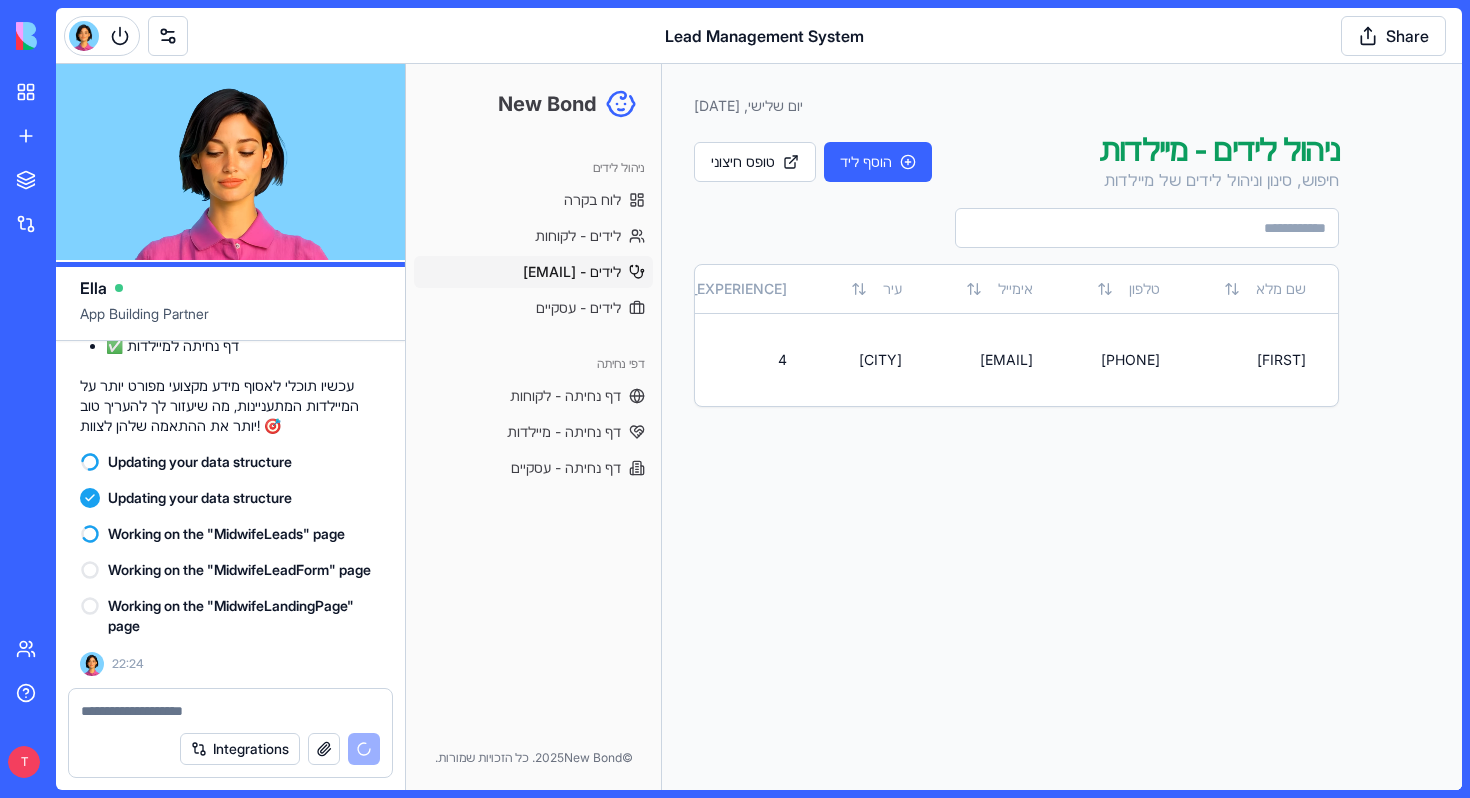 click at bounding box center [230, 711] 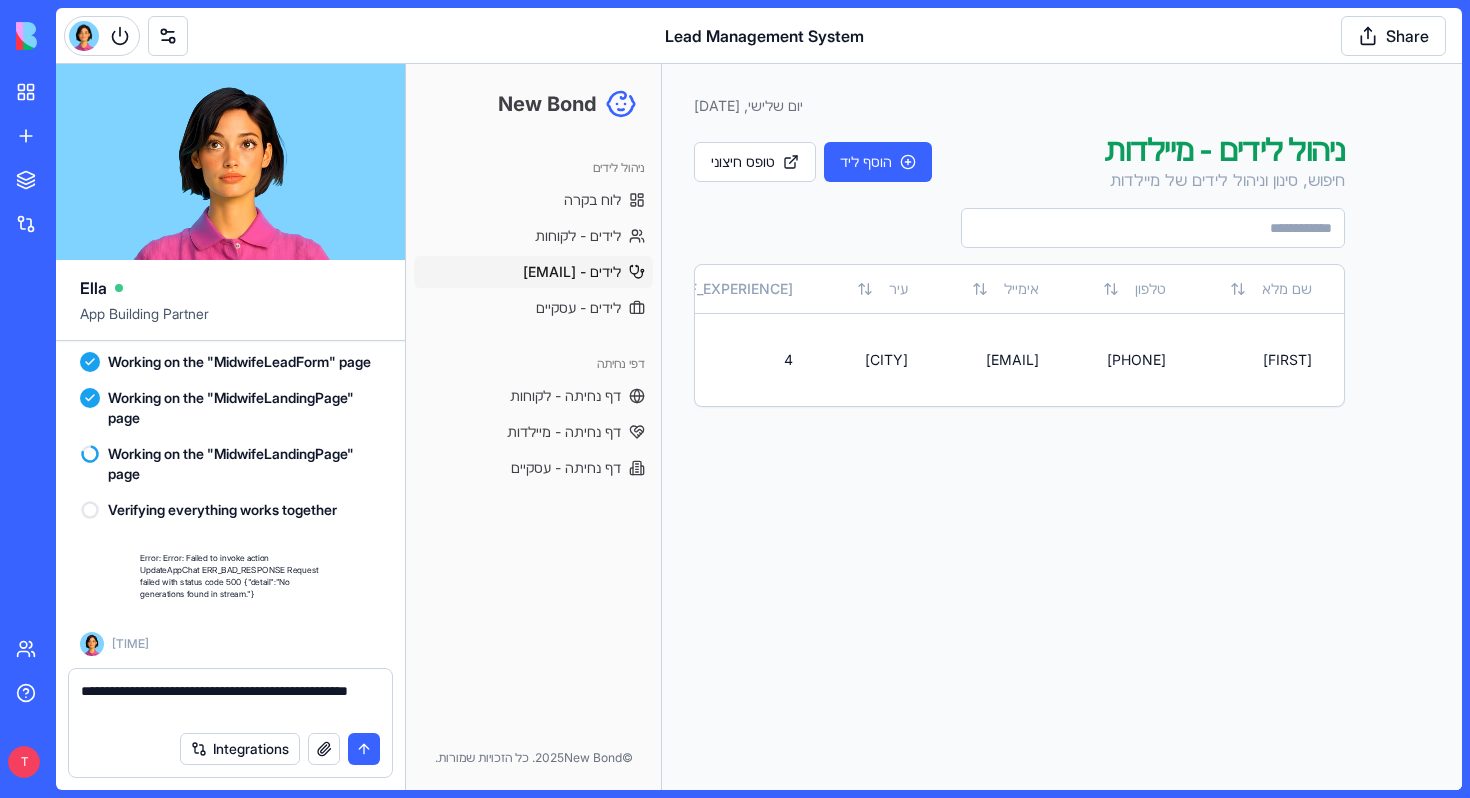 scroll, scrollTop: 24966, scrollLeft: 0, axis: vertical 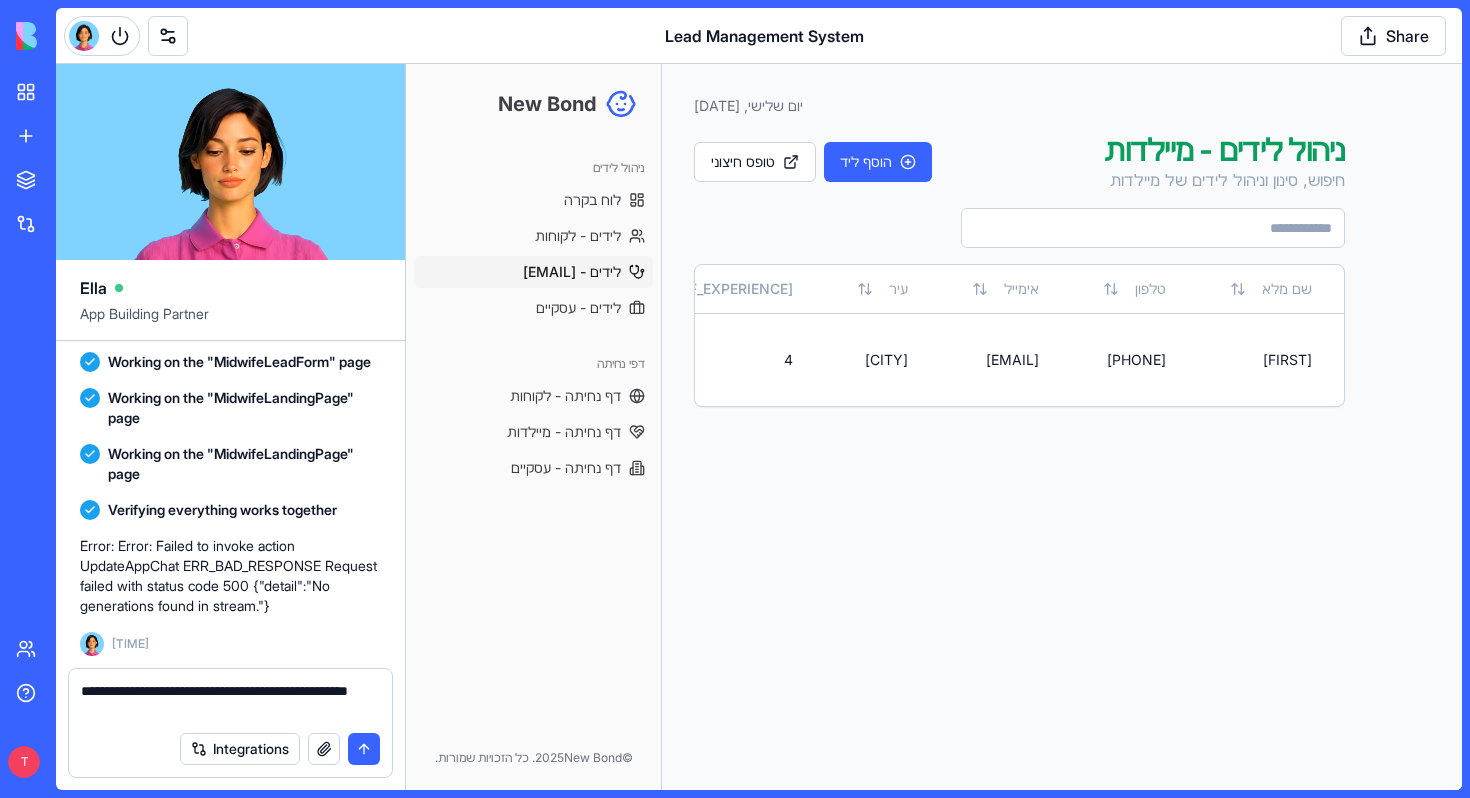 type on "**********" 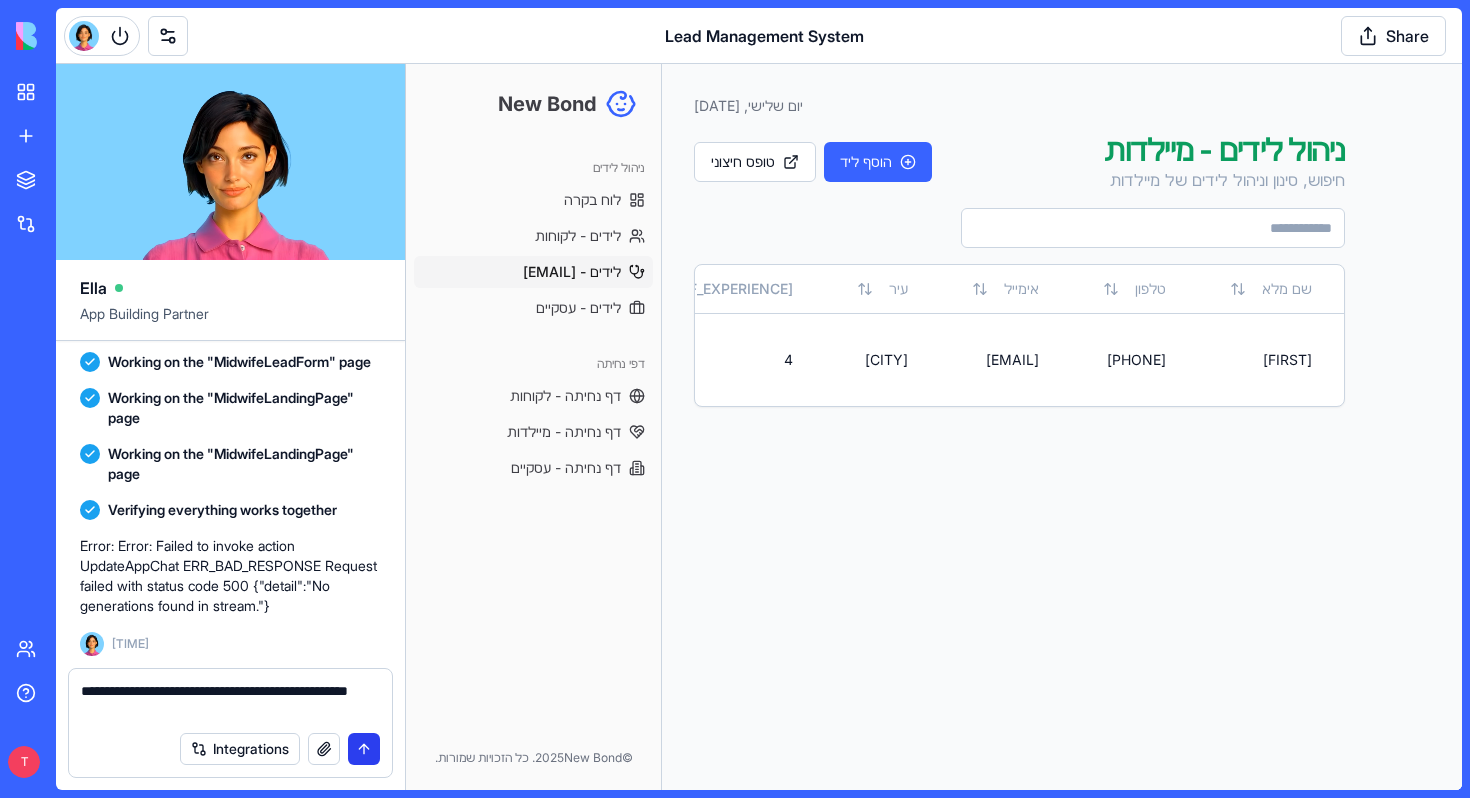 click at bounding box center (364, 749) 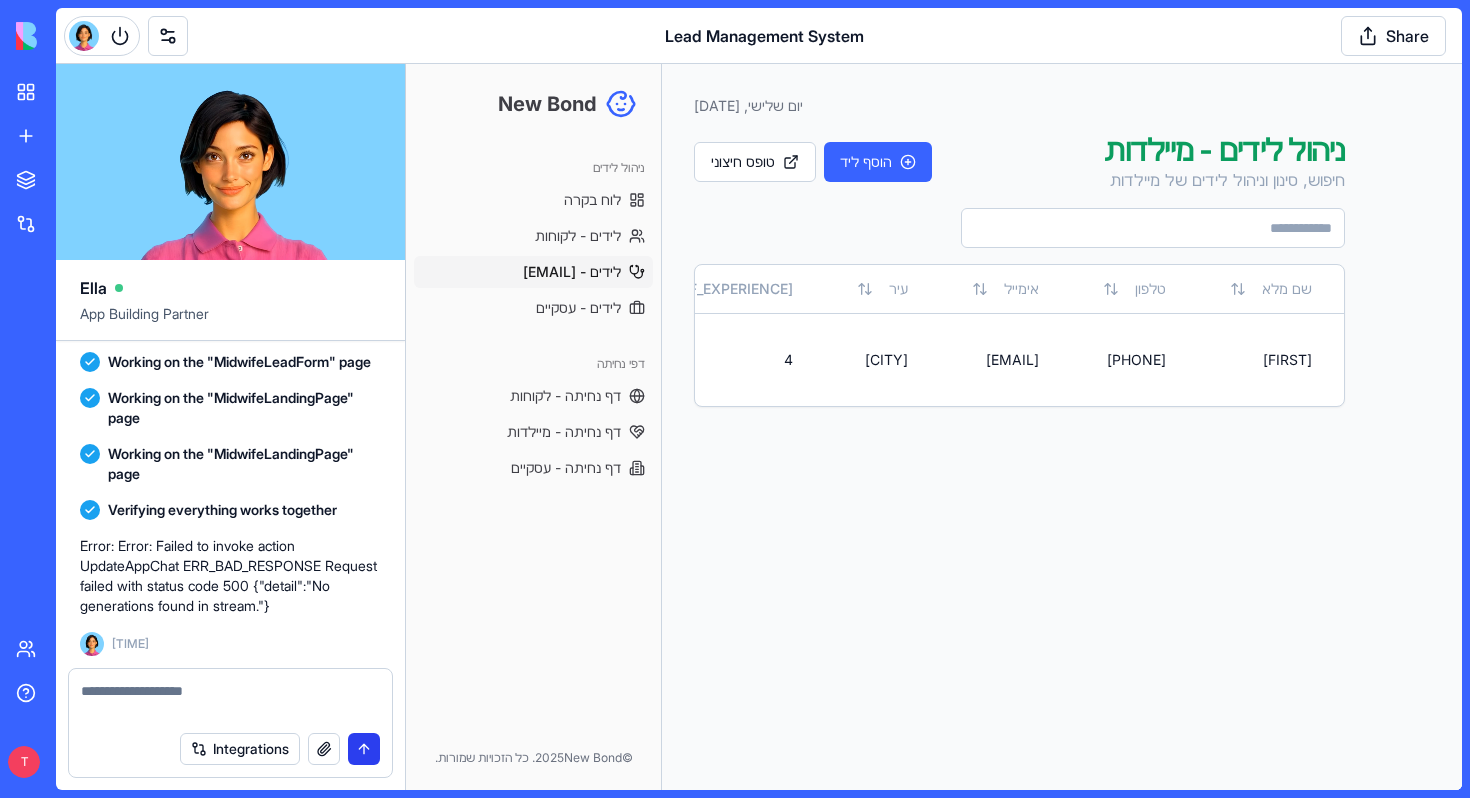 scroll, scrollTop: 25042, scrollLeft: 0, axis: vertical 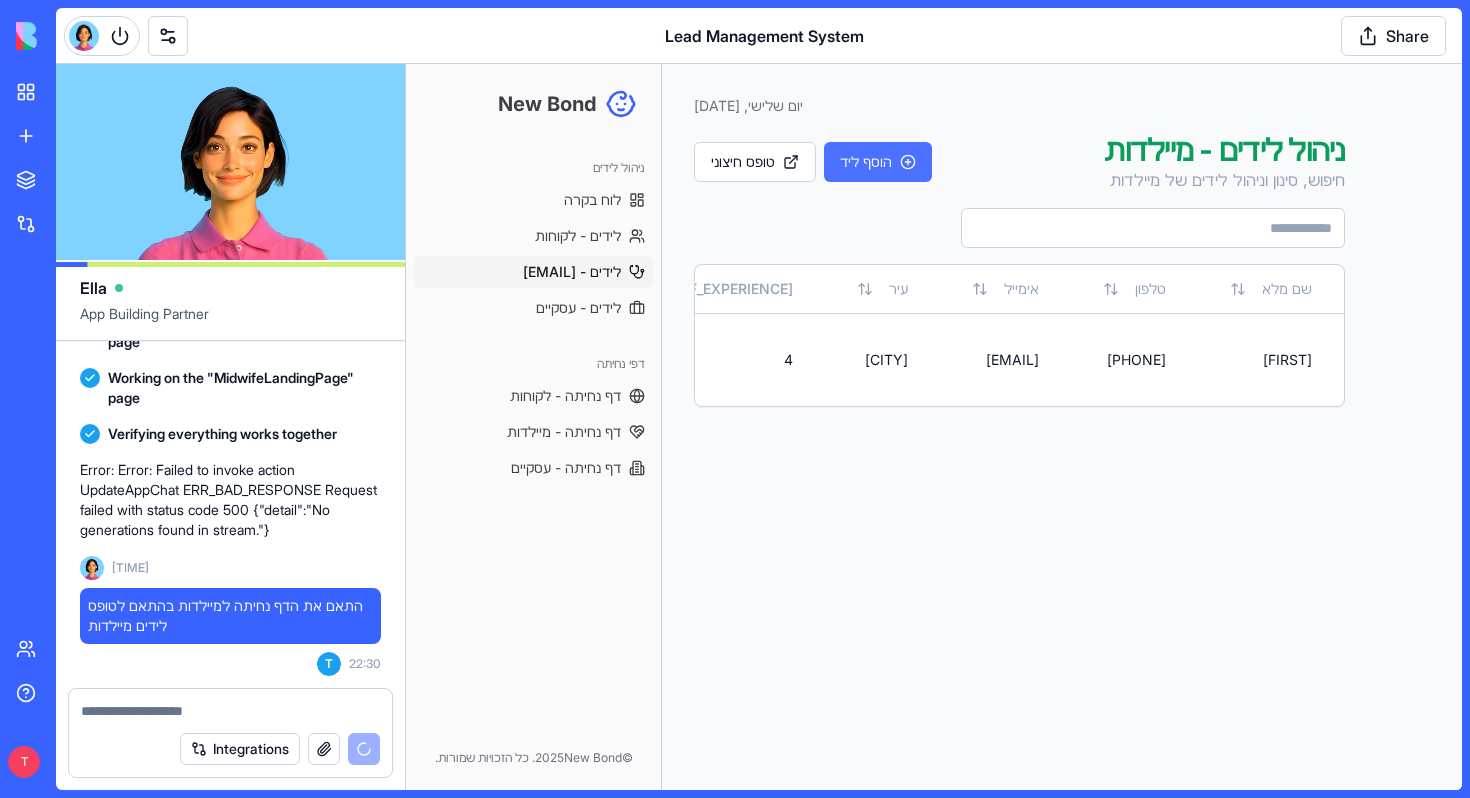 click on "הוסף ליד" at bounding box center [878, 162] 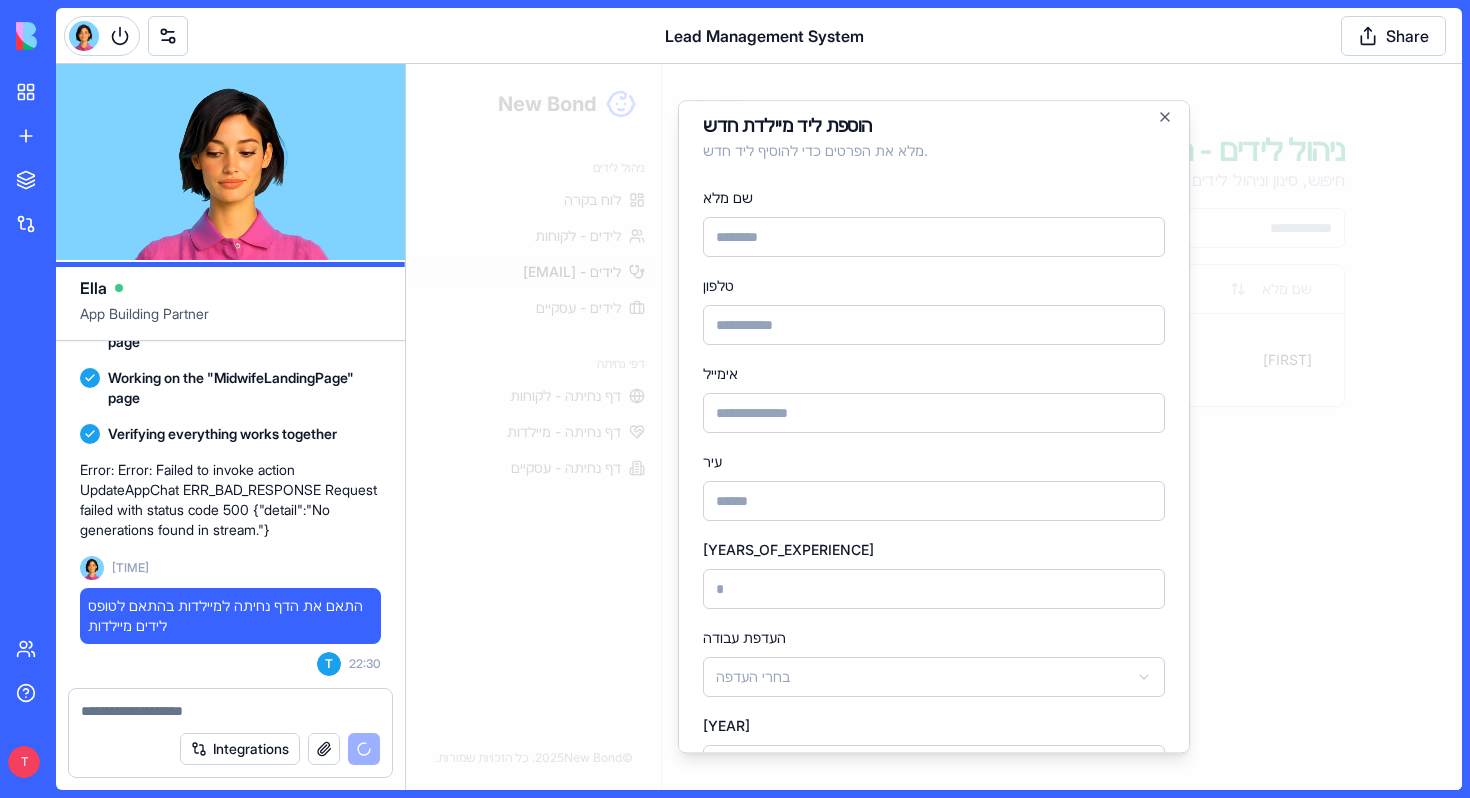 scroll, scrollTop: 0, scrollLeft: 0, axis: both 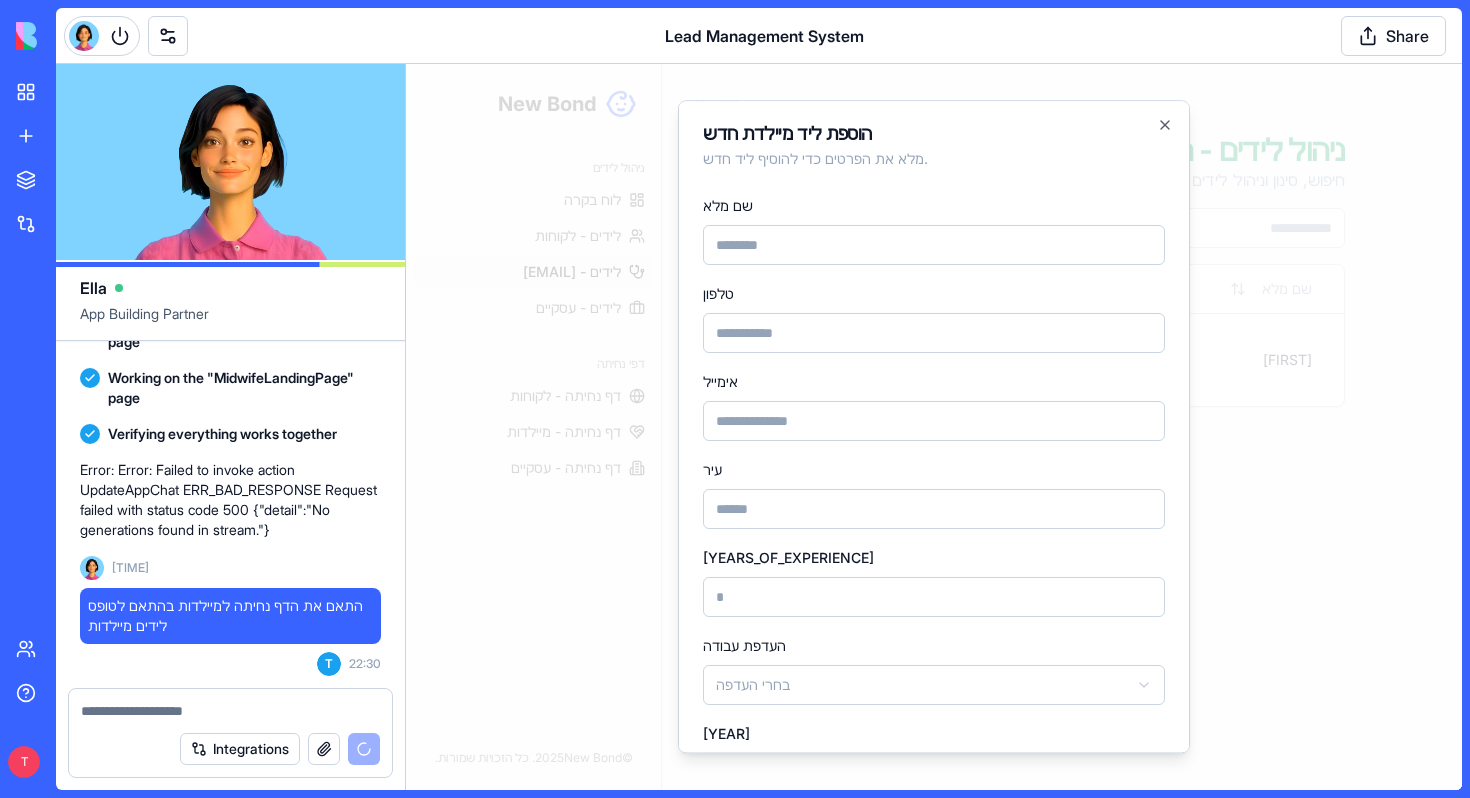 click at bounding box center [934, 427] 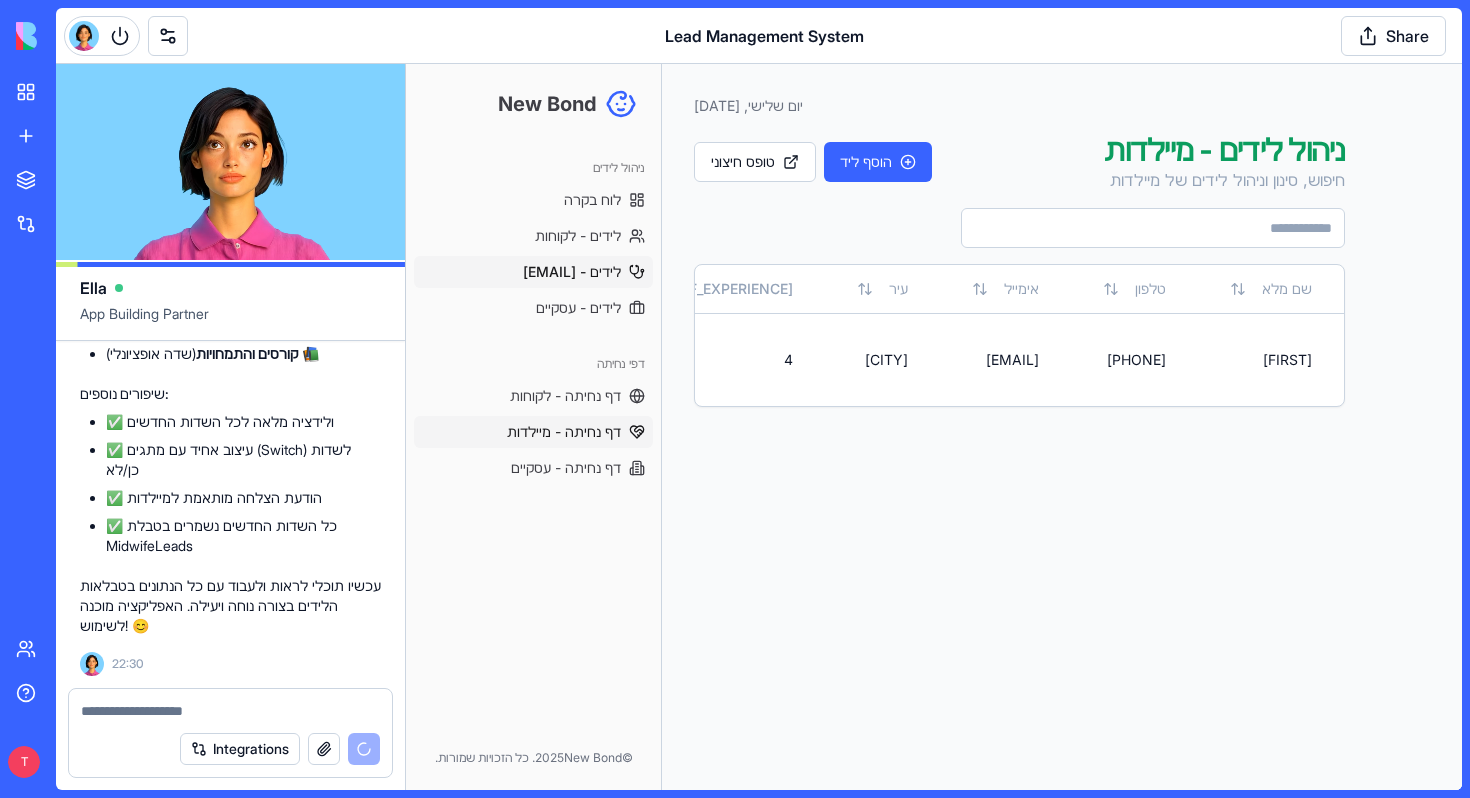 scroll, scrollTop: 25766, scrollLeft: 0, axis: vertical 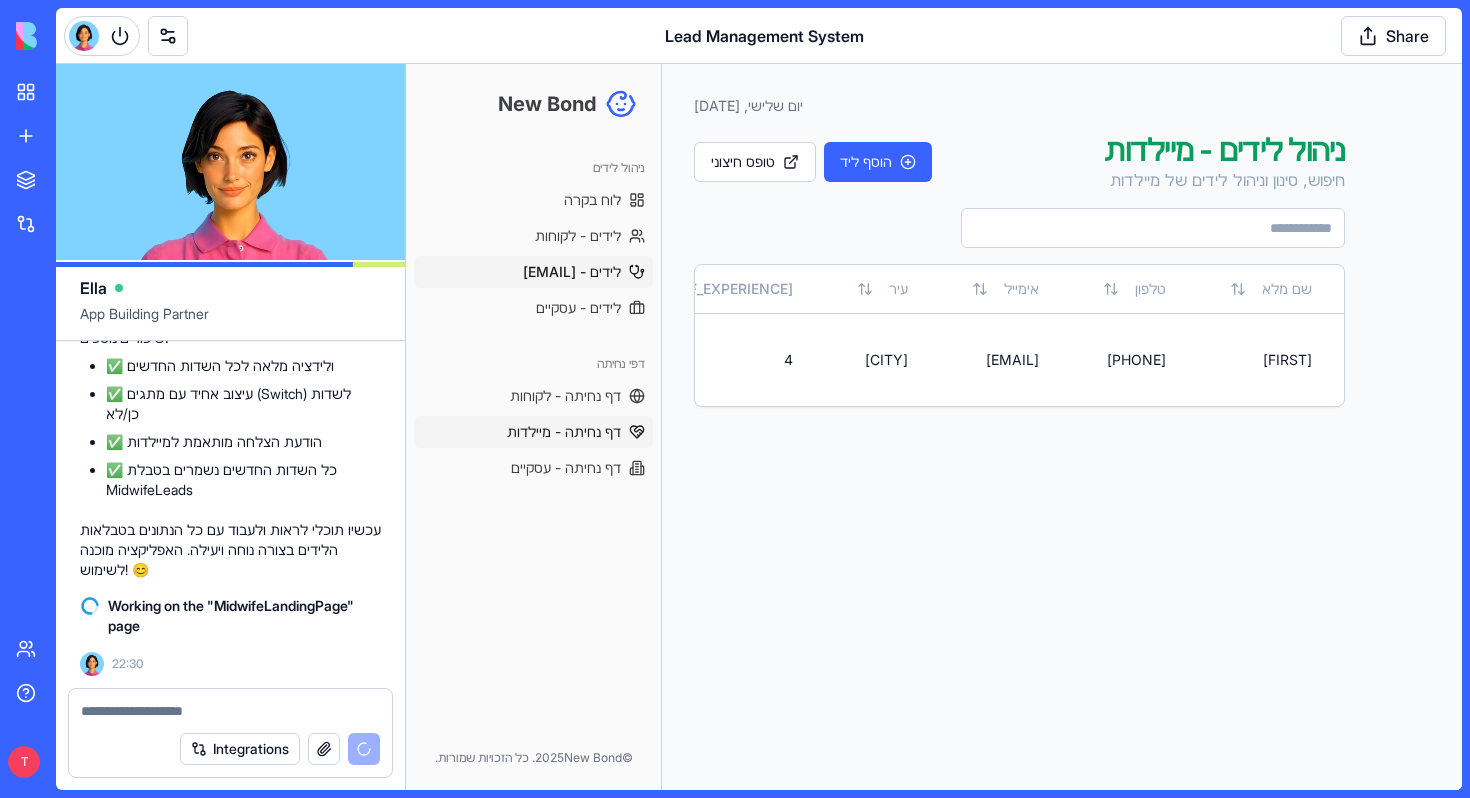 click on "דף נחיתה - מיילדות" at bounding box center (564, 432) 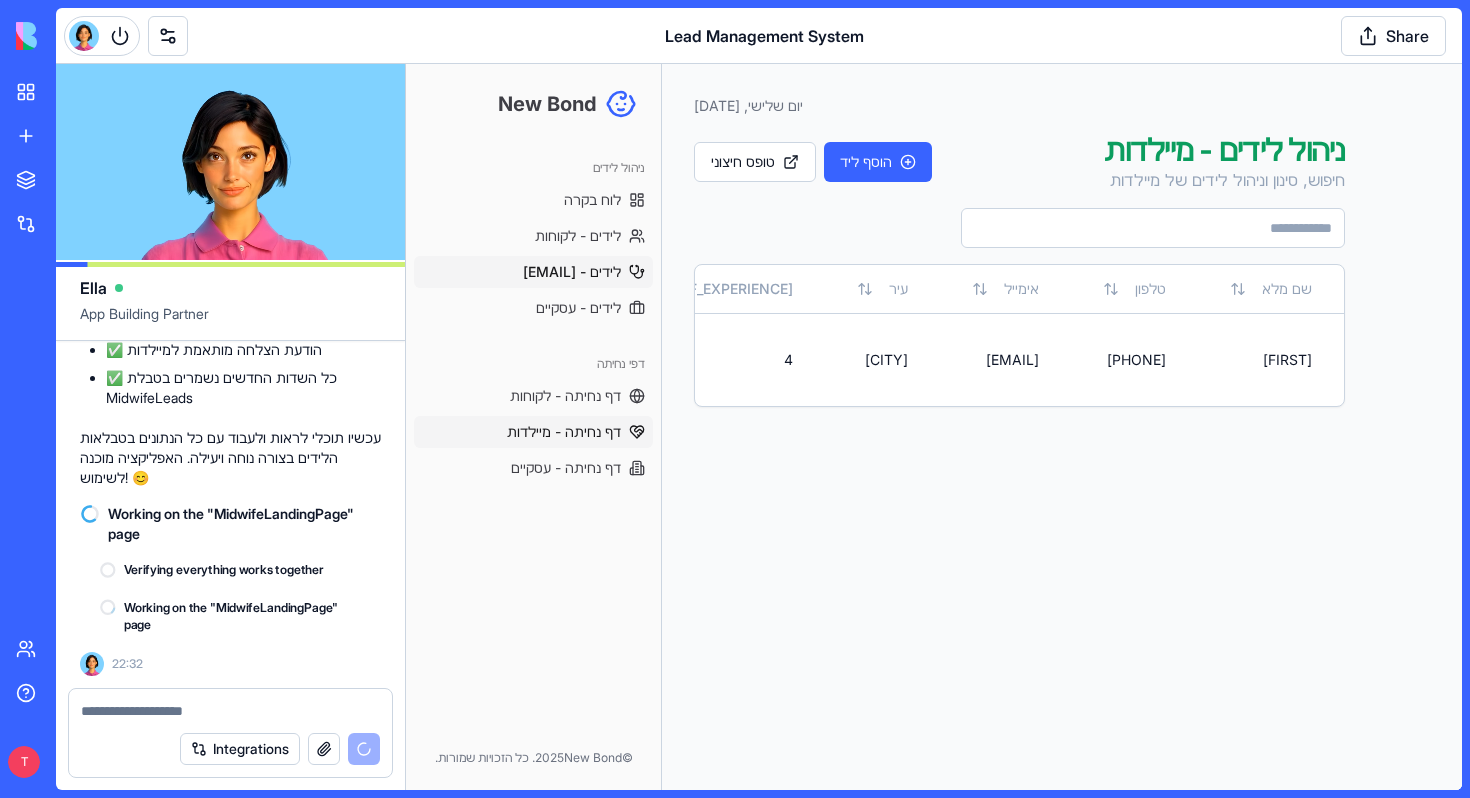 scroll, scrollTop: 25858, scrollLeft: 0, axis: vertical 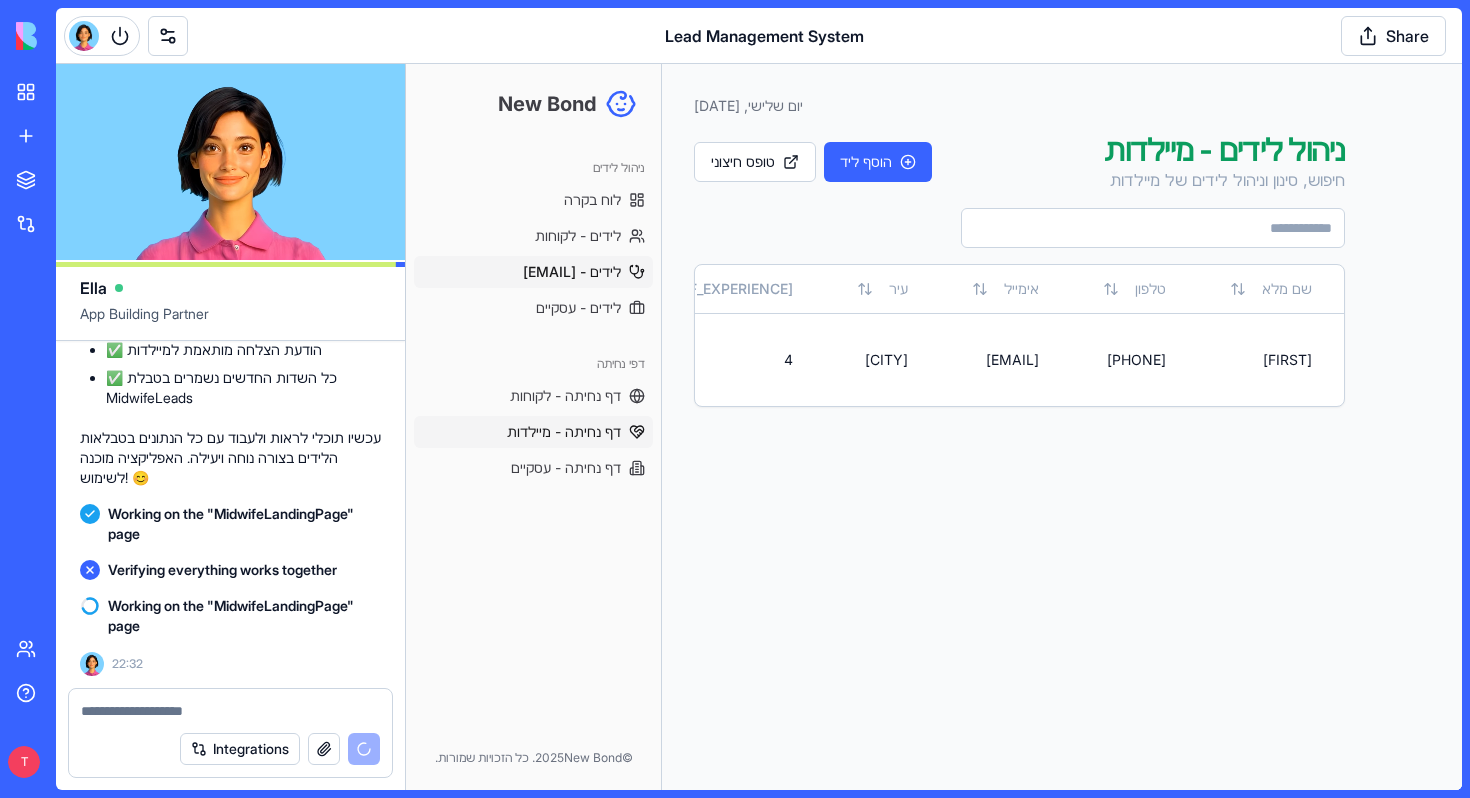 click on "דף נחיתה - מיילדות" at bounding box center [564, 432] 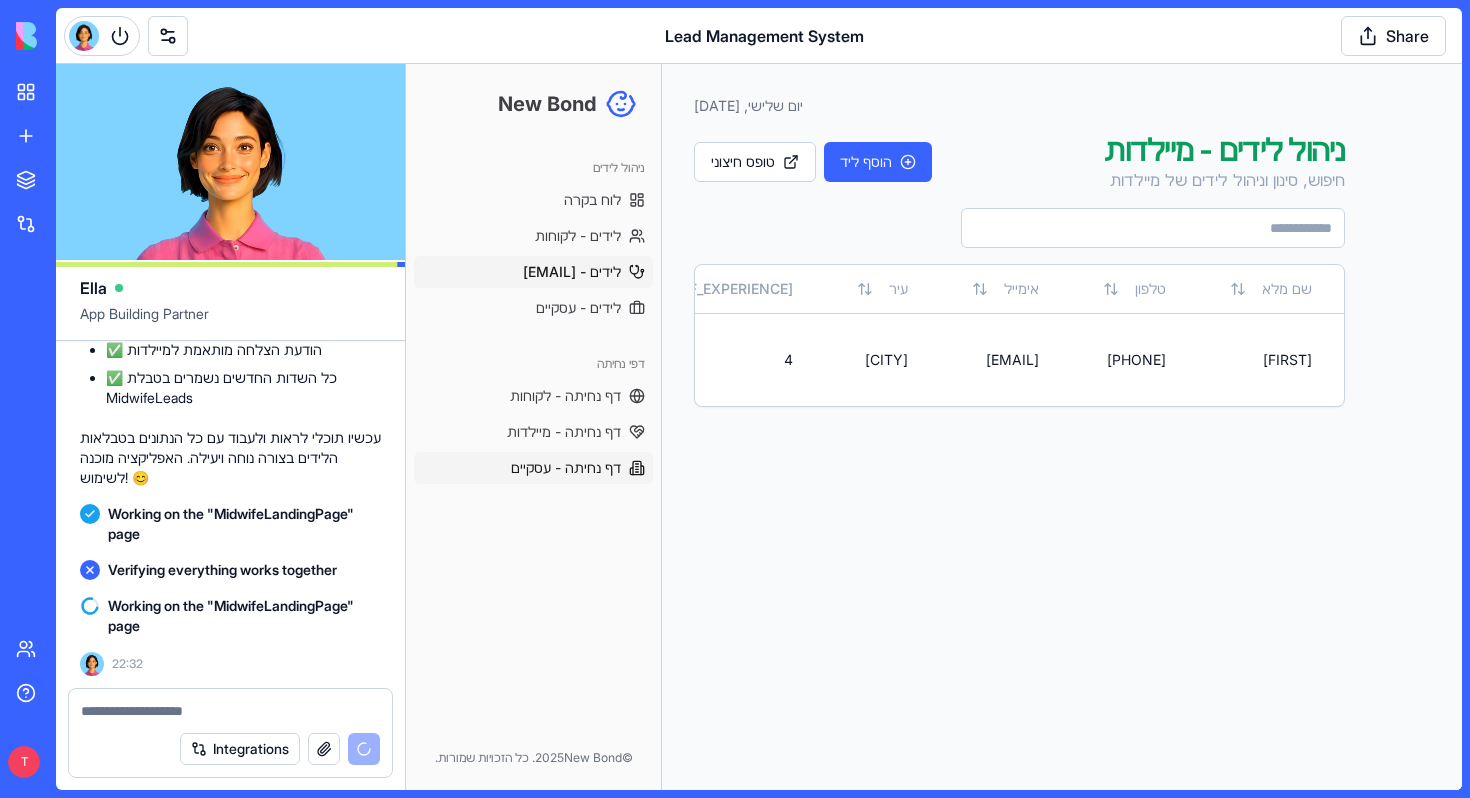 click on "דף נחיתה - עסקיים" at bounding box center (566, 468) 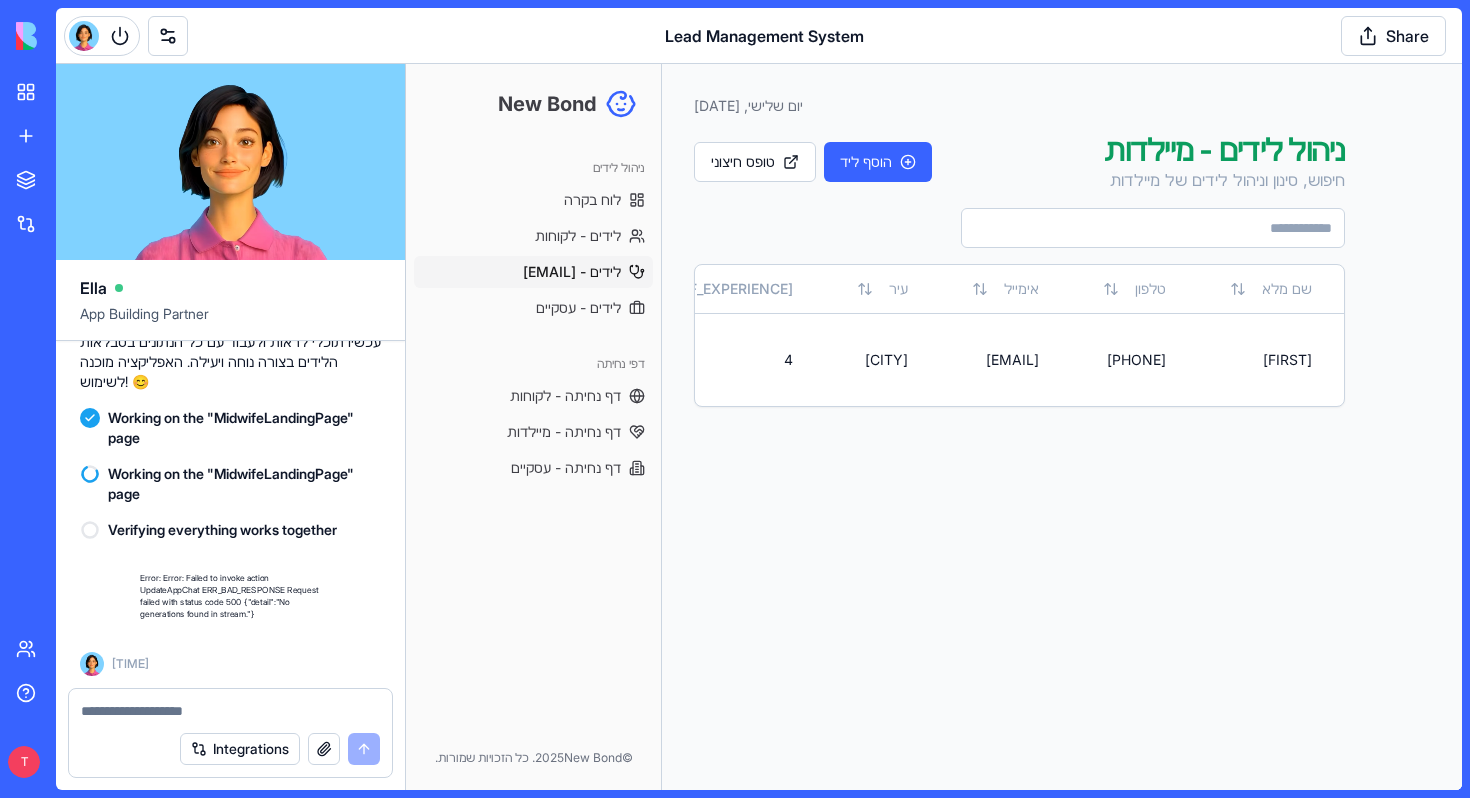 scroll, scrollTop: 25954, scrollLeft: 0, axis: vertical 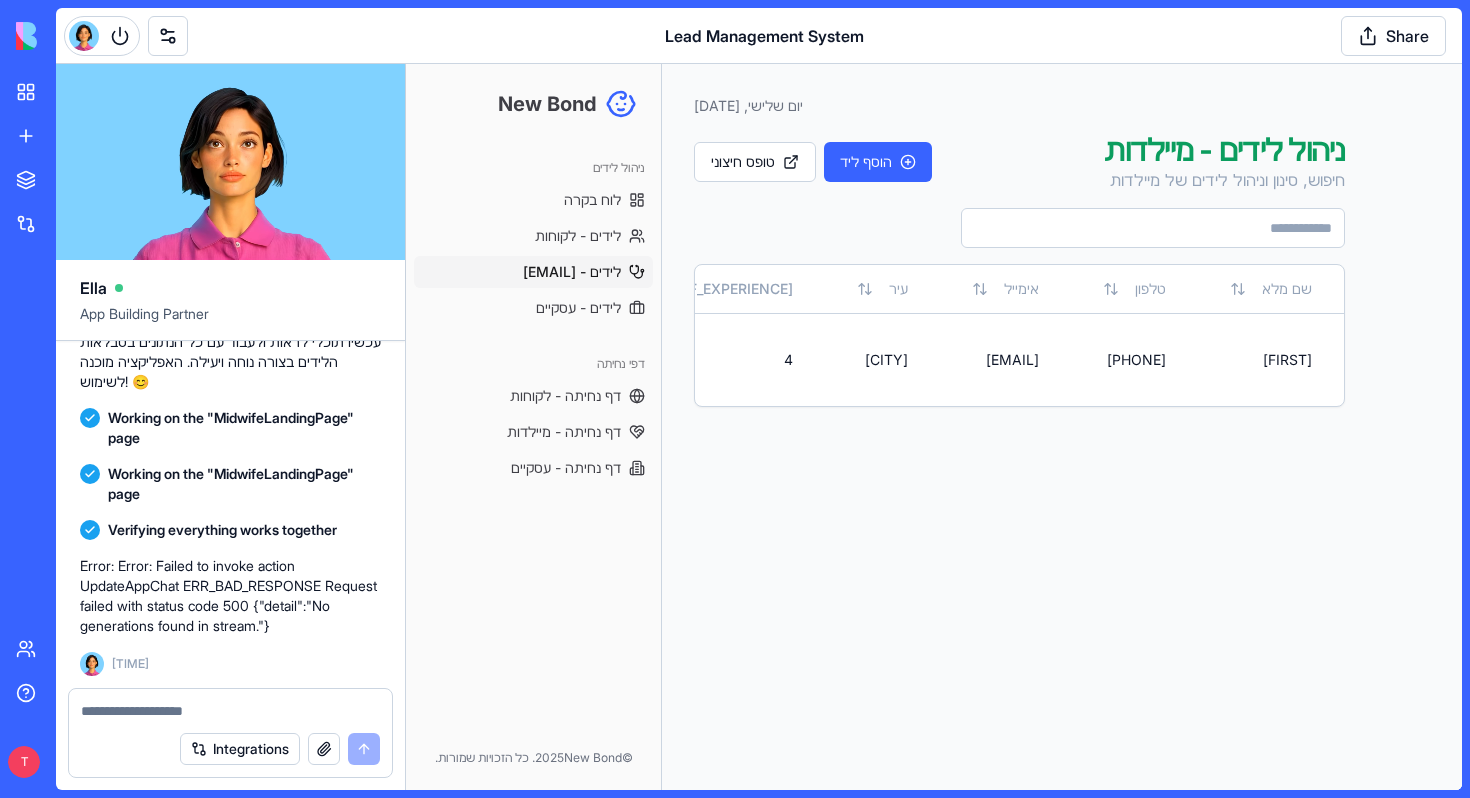 click at bounding box center [230, 711] 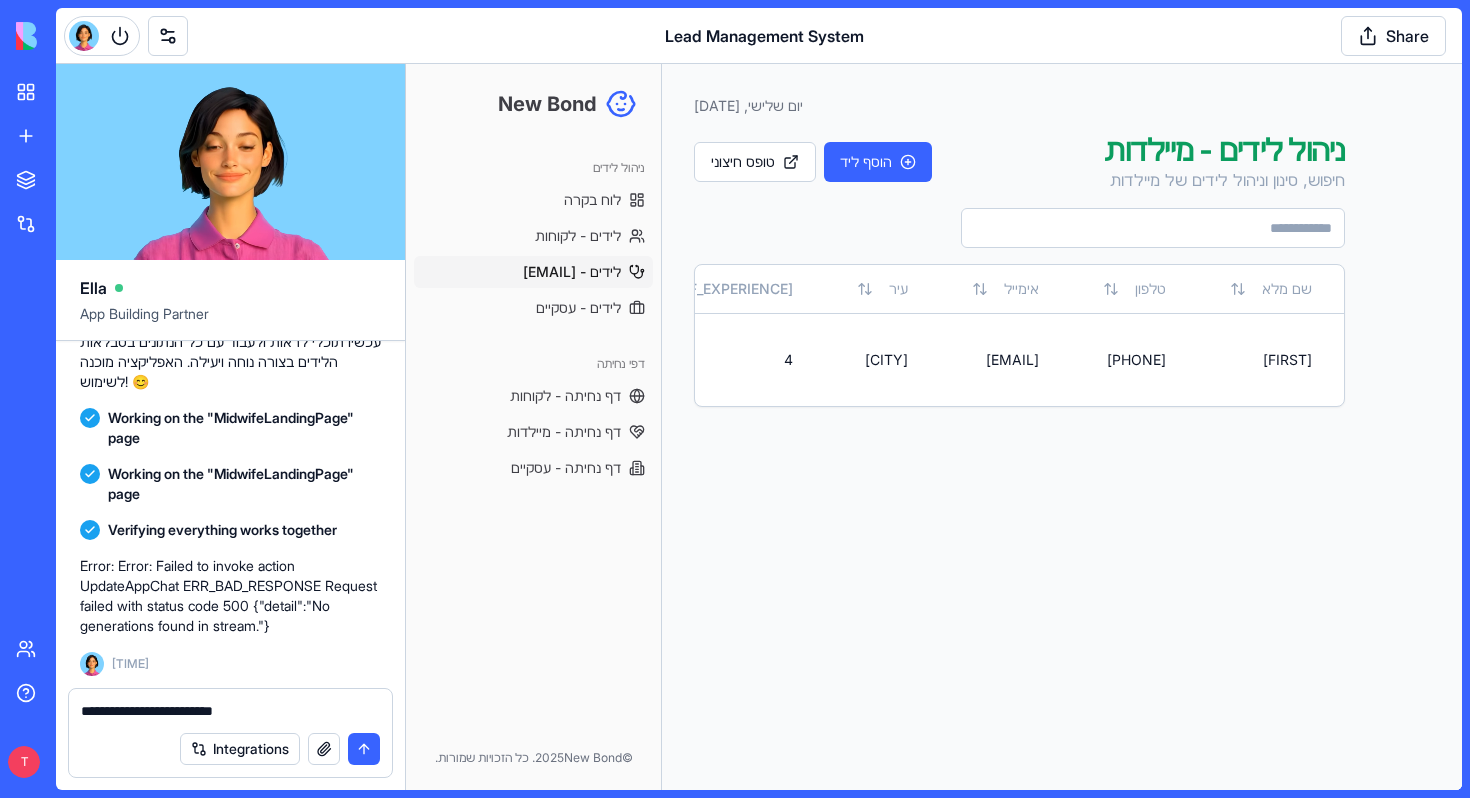 click on "**********" at bounding box center [230, 711] 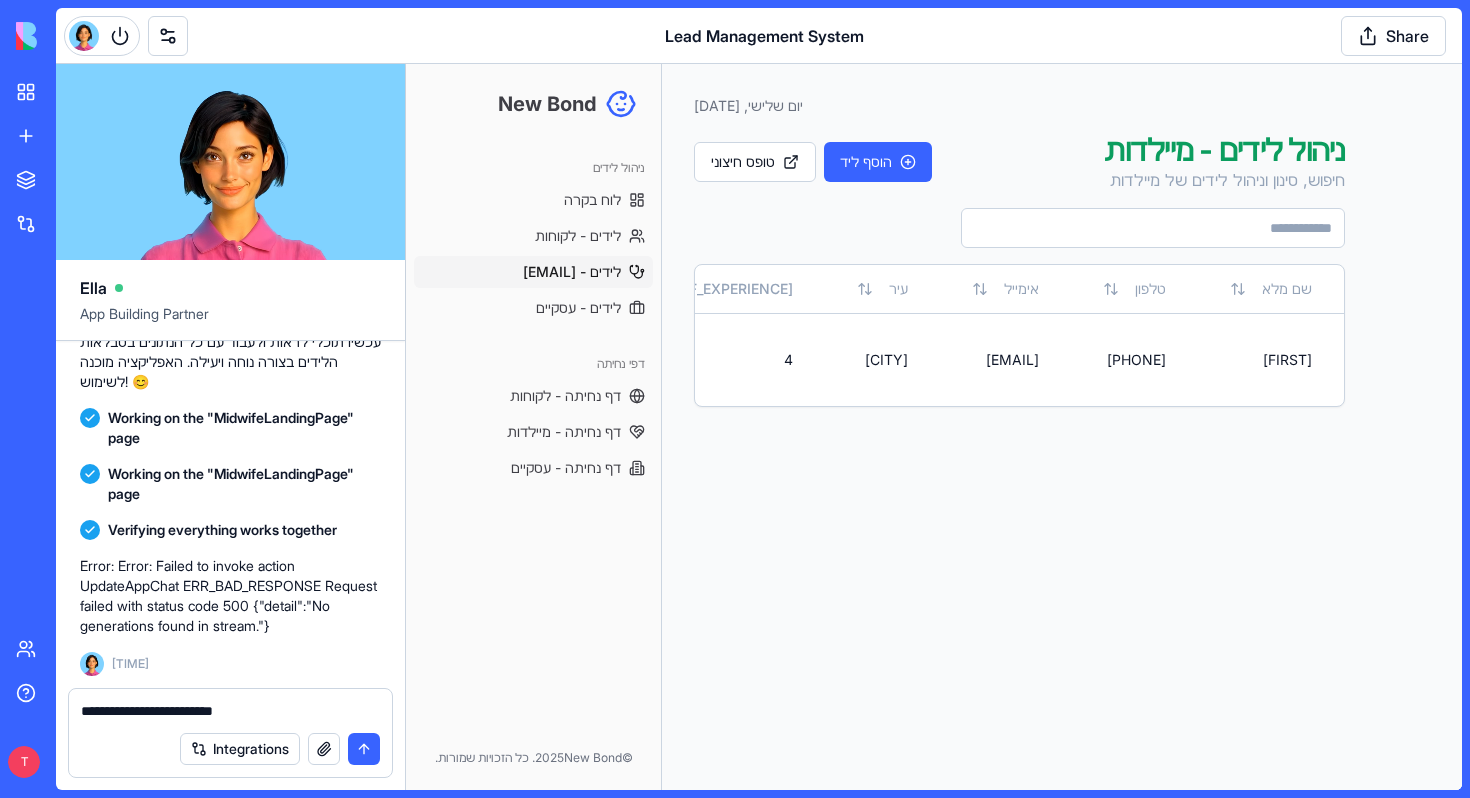 click on "**********" at bounding box center [230, 711] 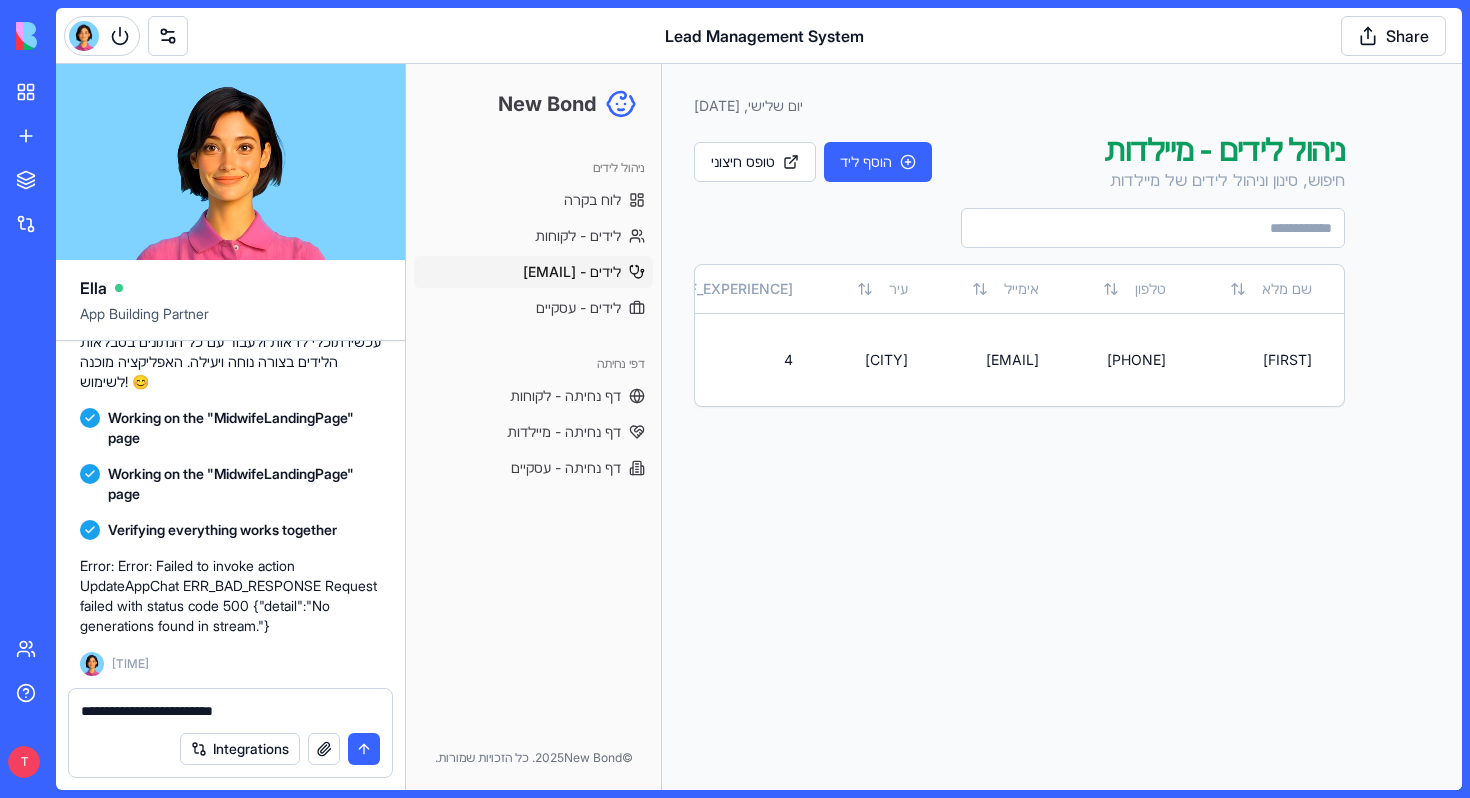 click on "**********" at bounding box center [230, 711] 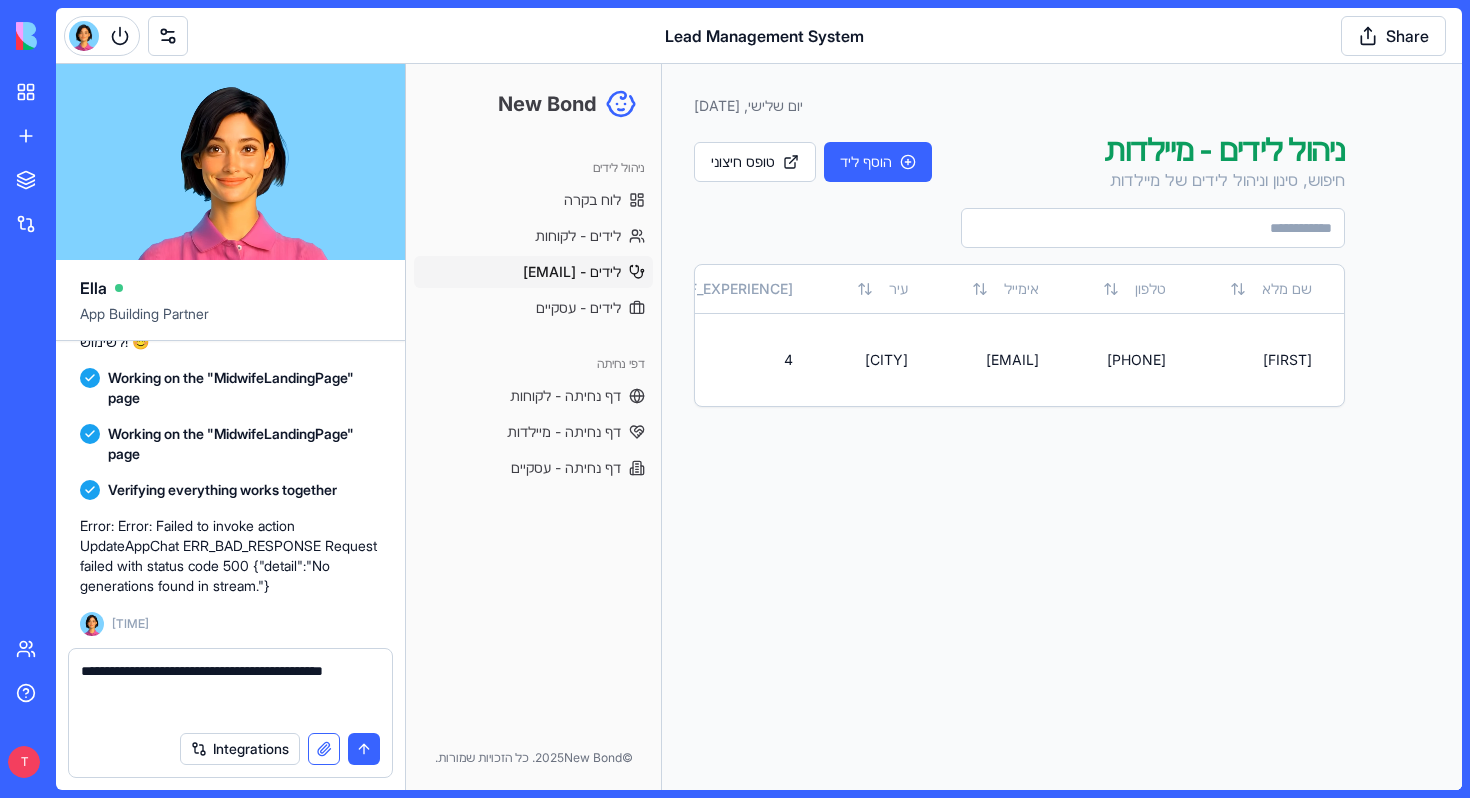 type on "**********" 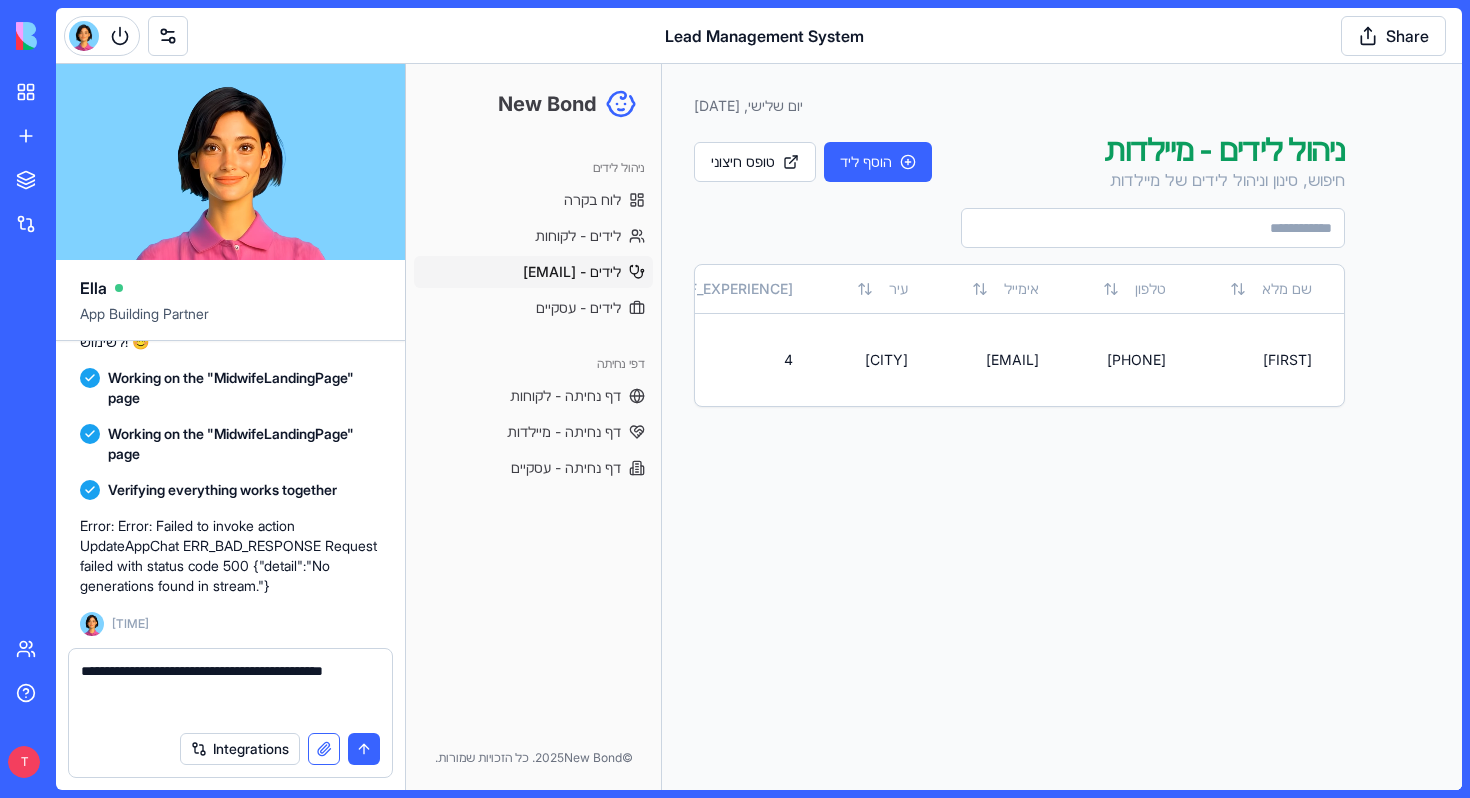 click at bounding box center [324, 749] 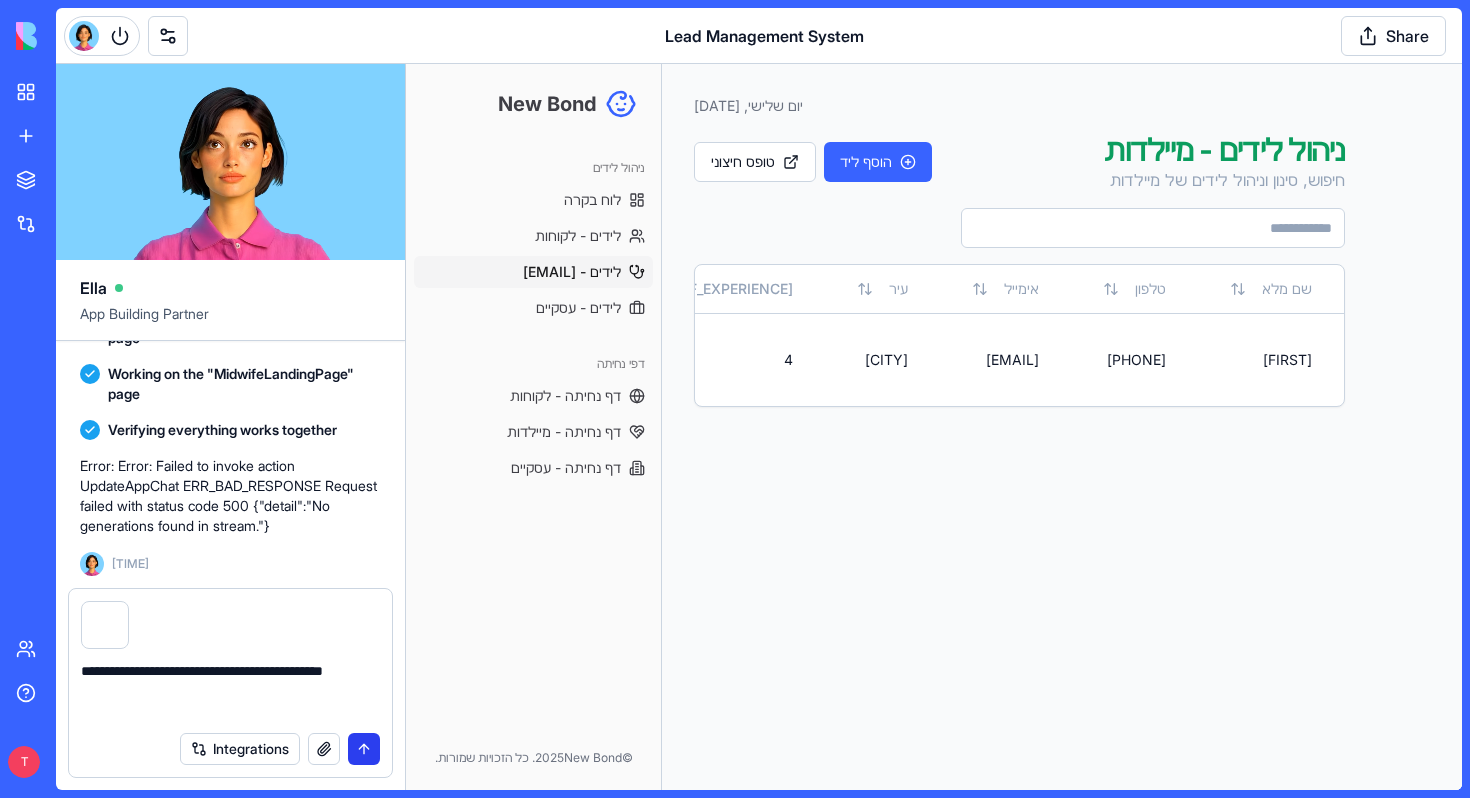 click at bounding box center [364, 749] 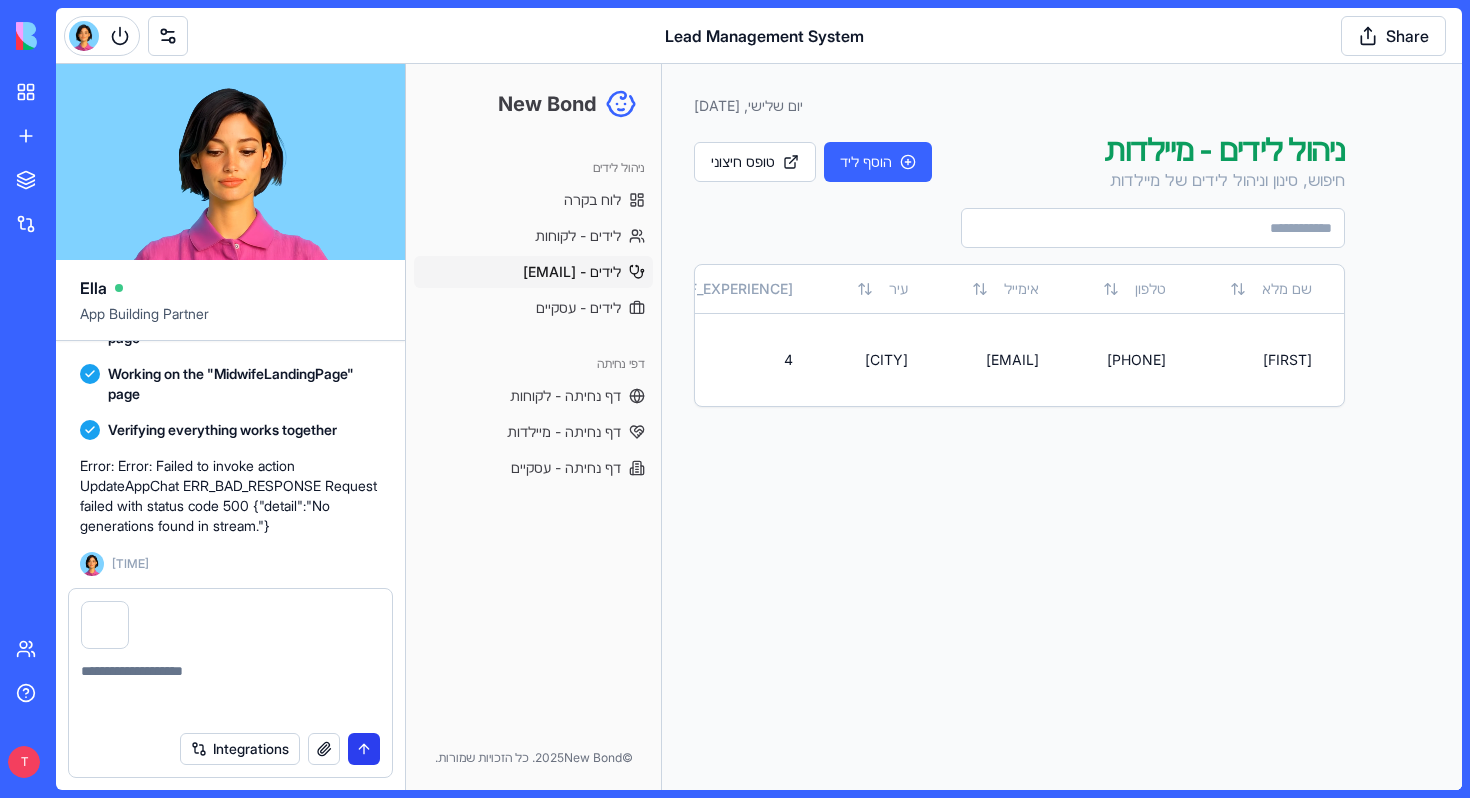 scroll, scrollTop: 26106, scrollLeft: 0, axis: vertical 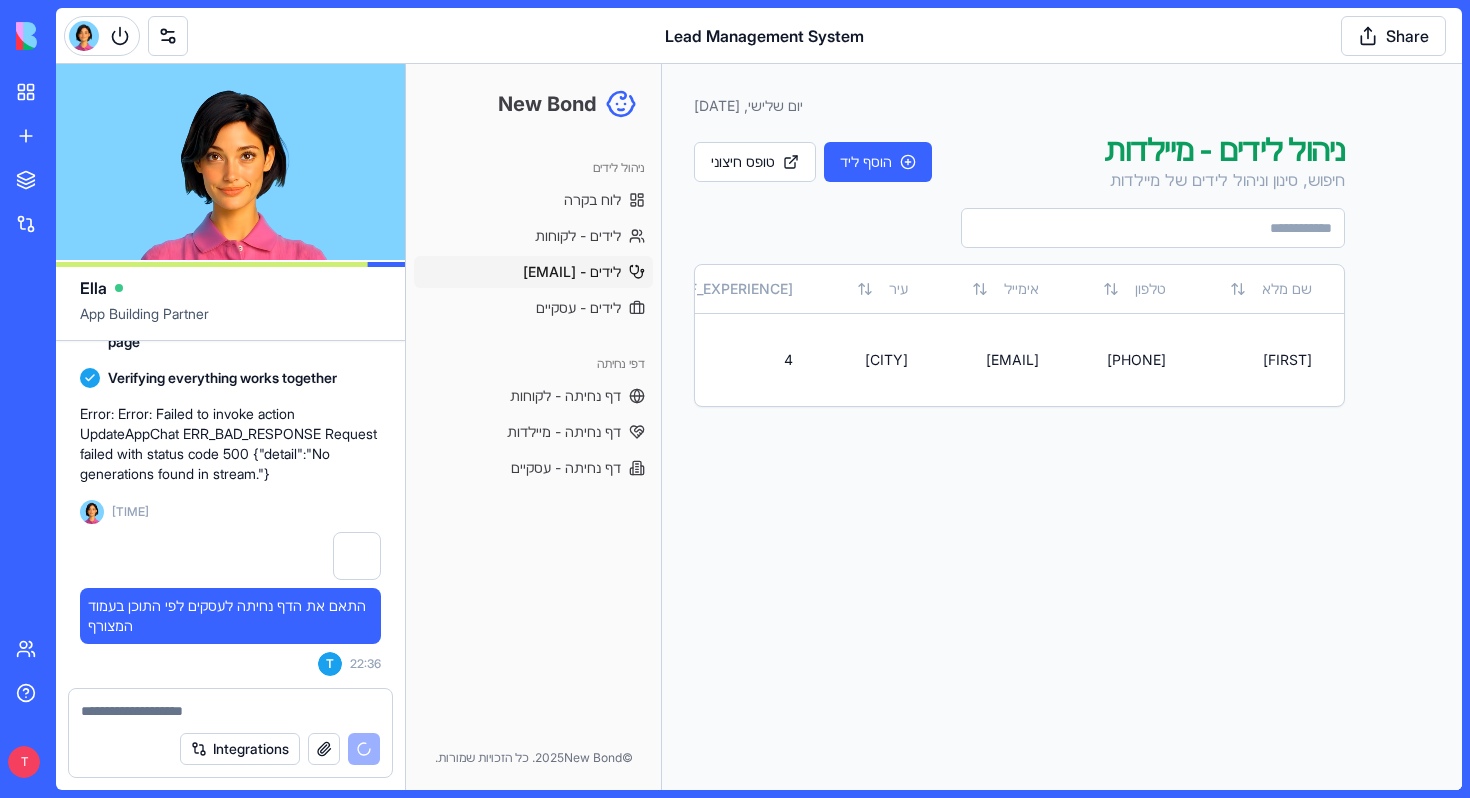 click at bounding box center (230, 711) 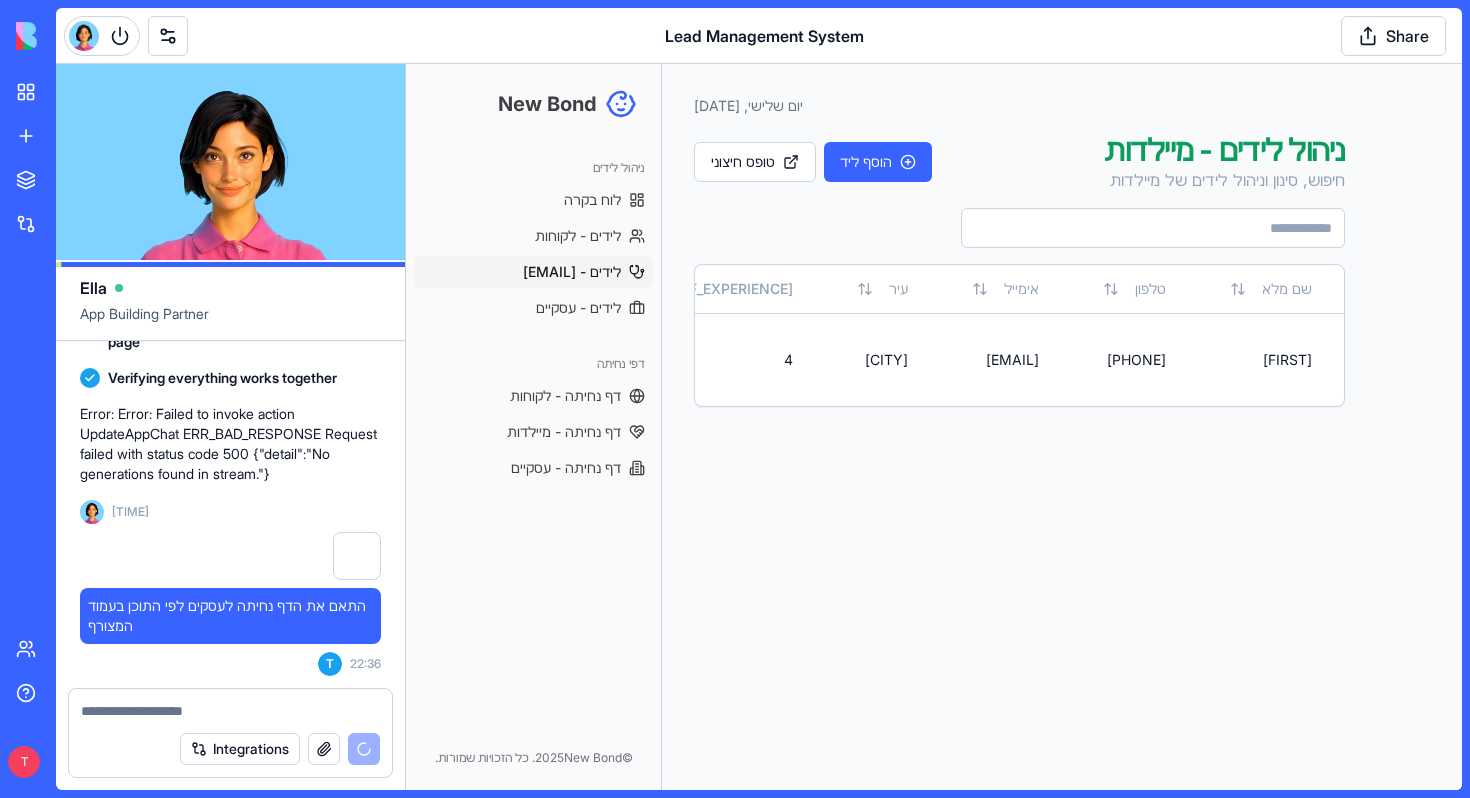 paste on "**********" 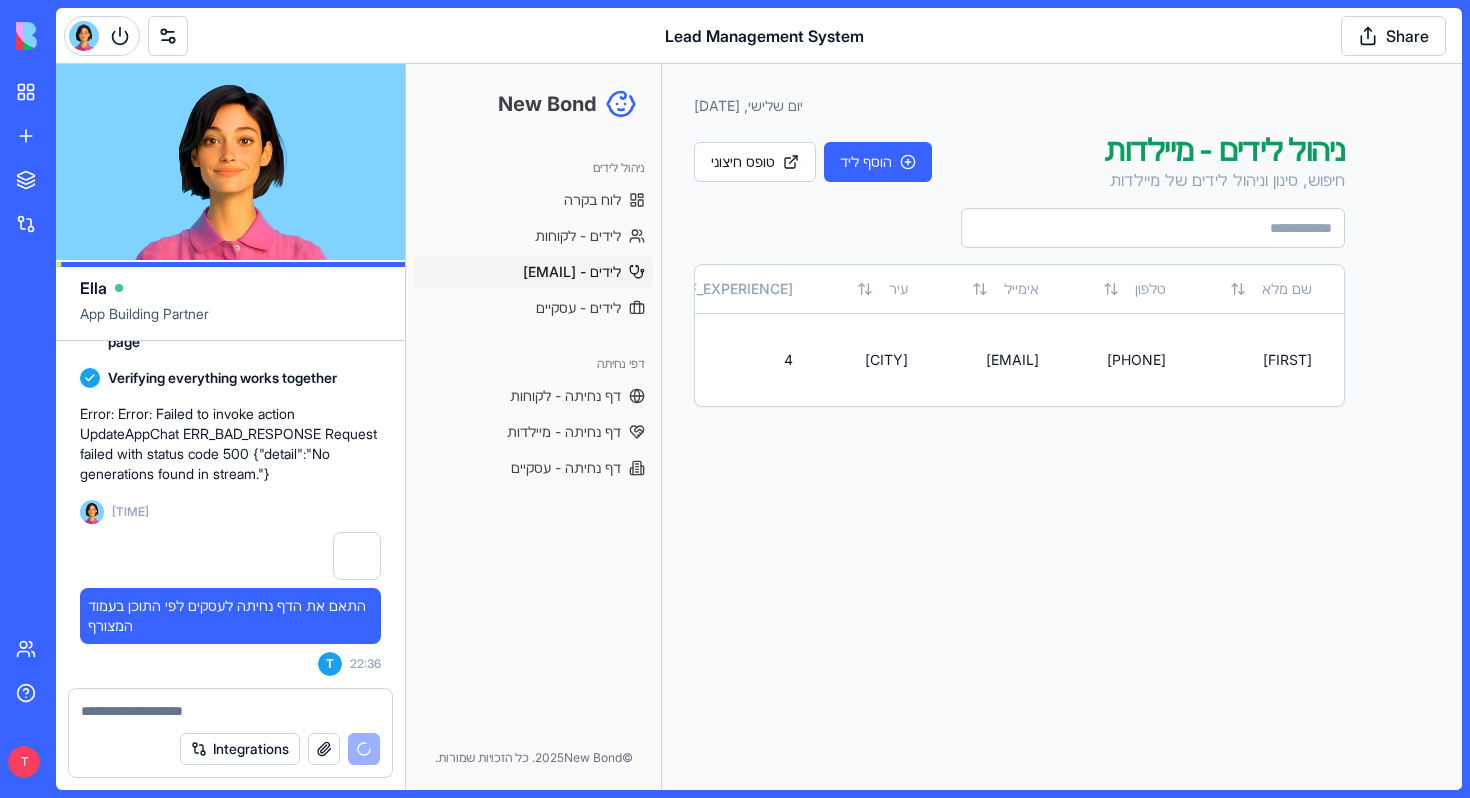 type on "**********" 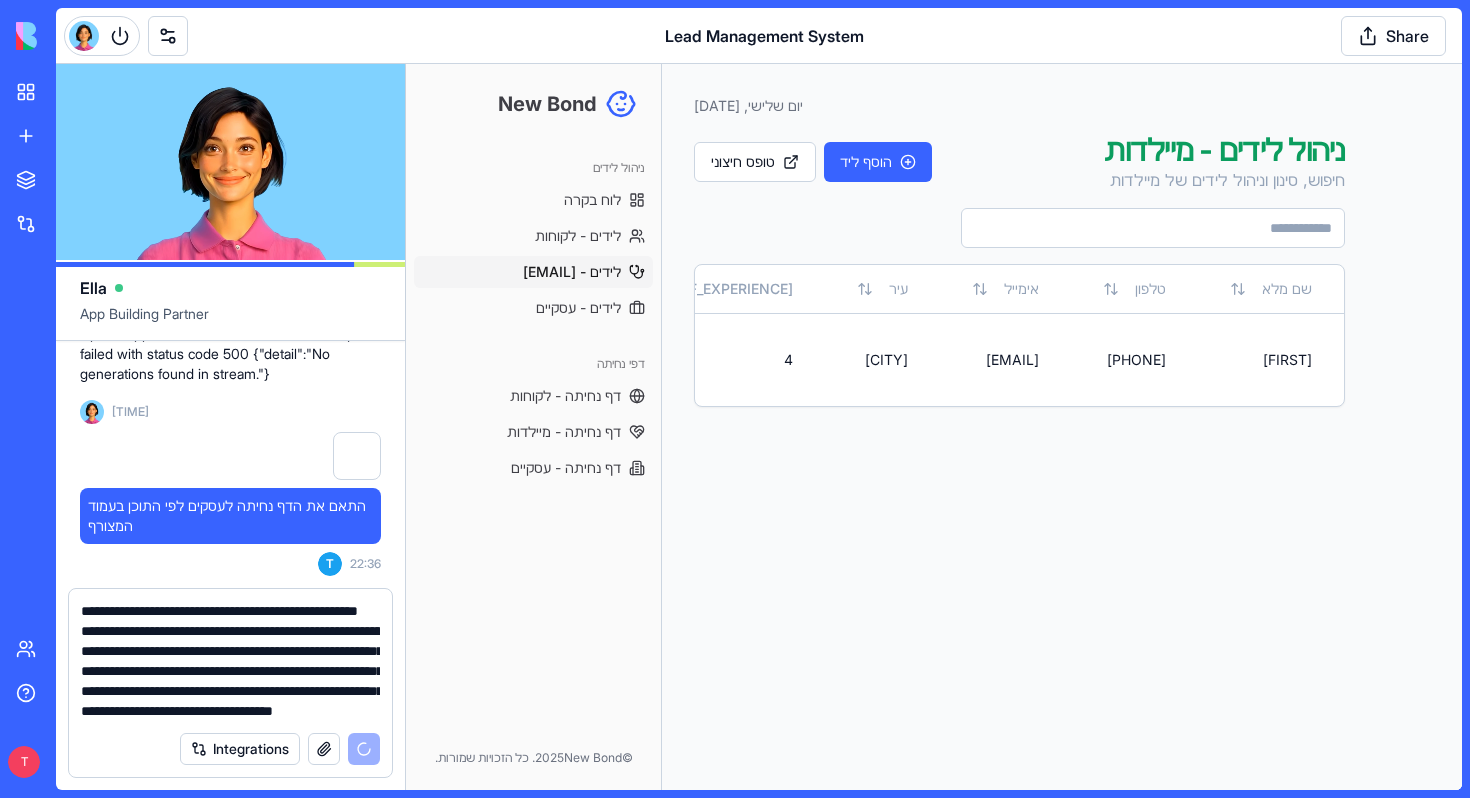 scroll, scrollTop: 1238, scrollLeft: 0, axis: vertical 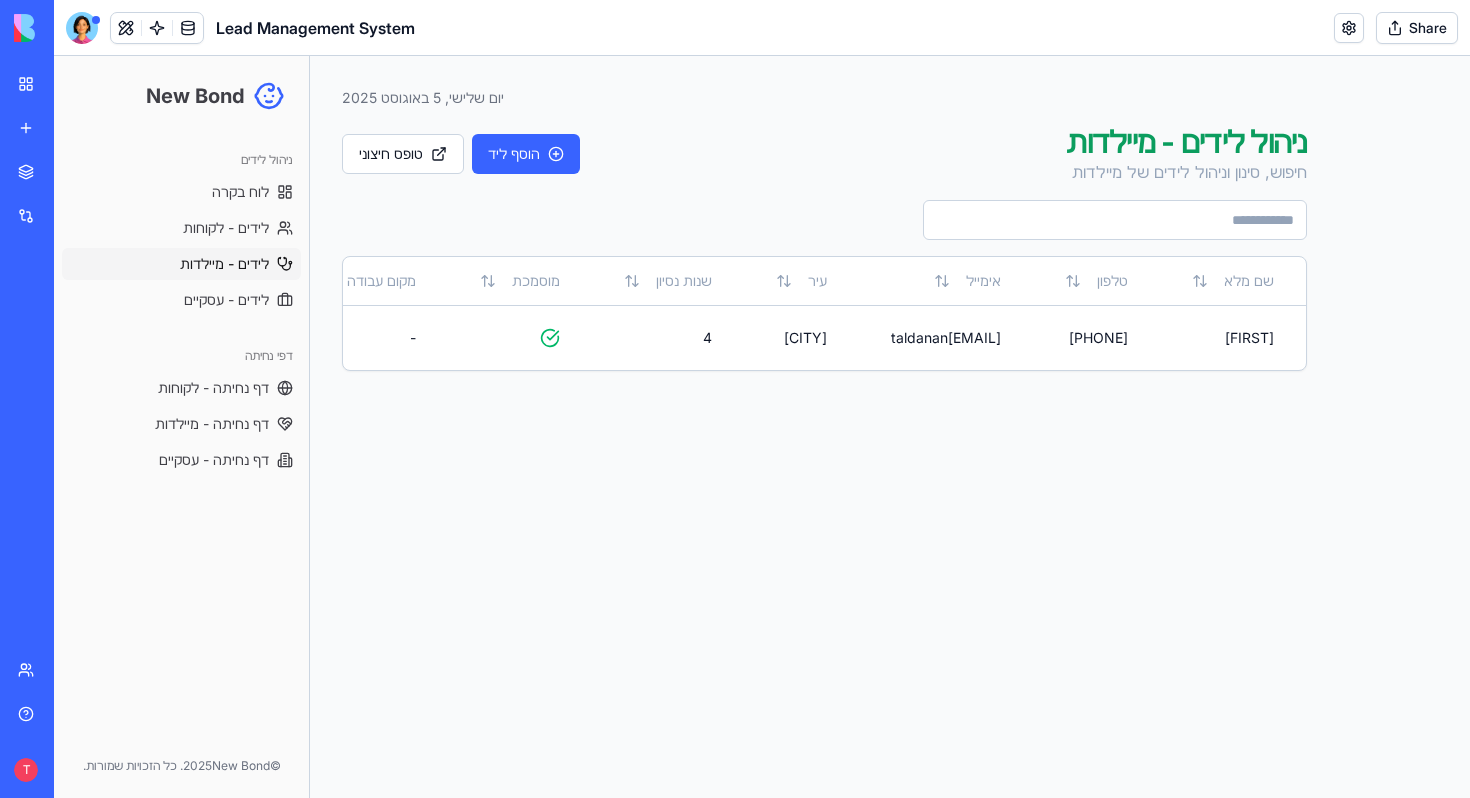 click at bounding box center [82, 28] 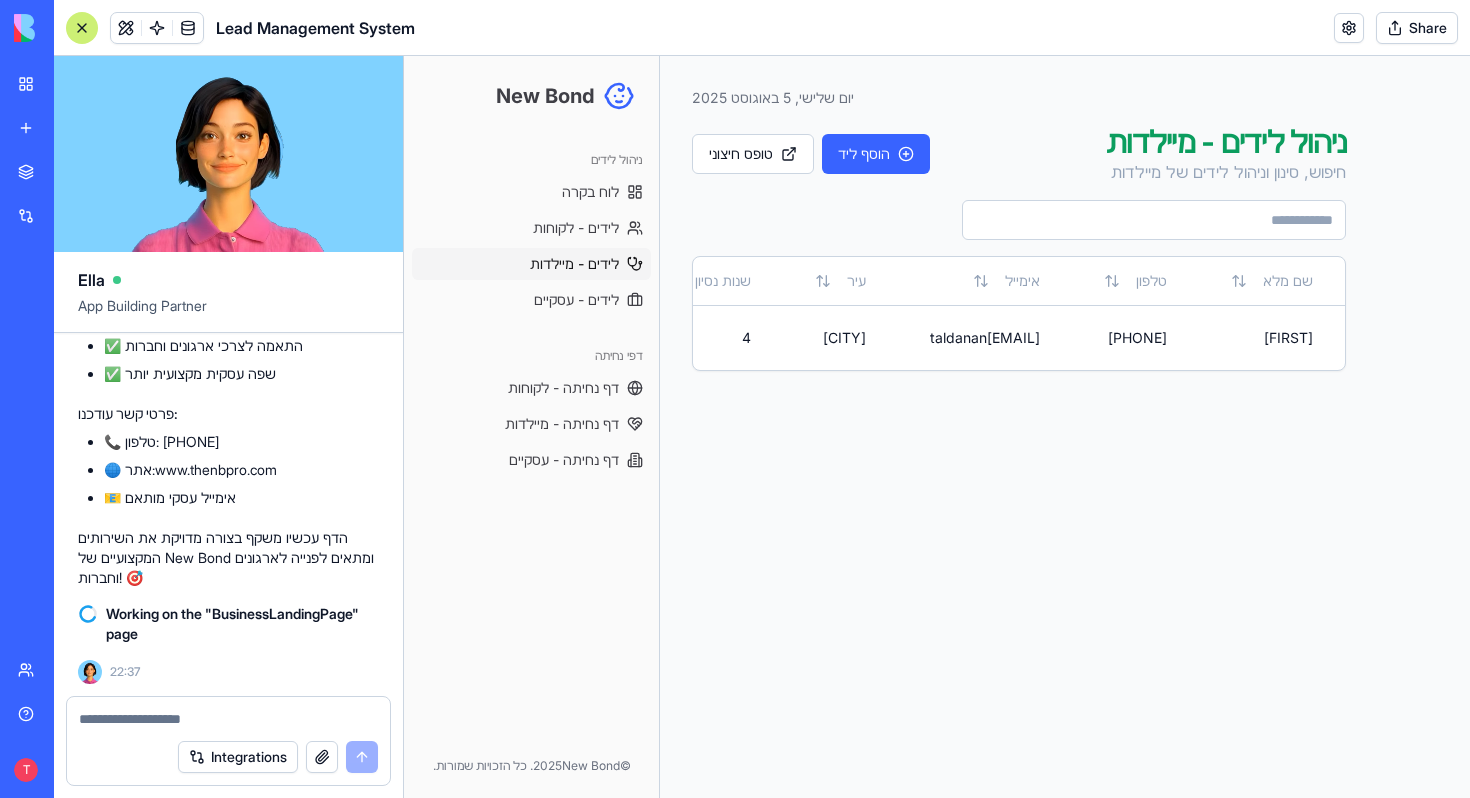scroll, scrollTop: 26762, scrollLeft: 0, axis: vertical 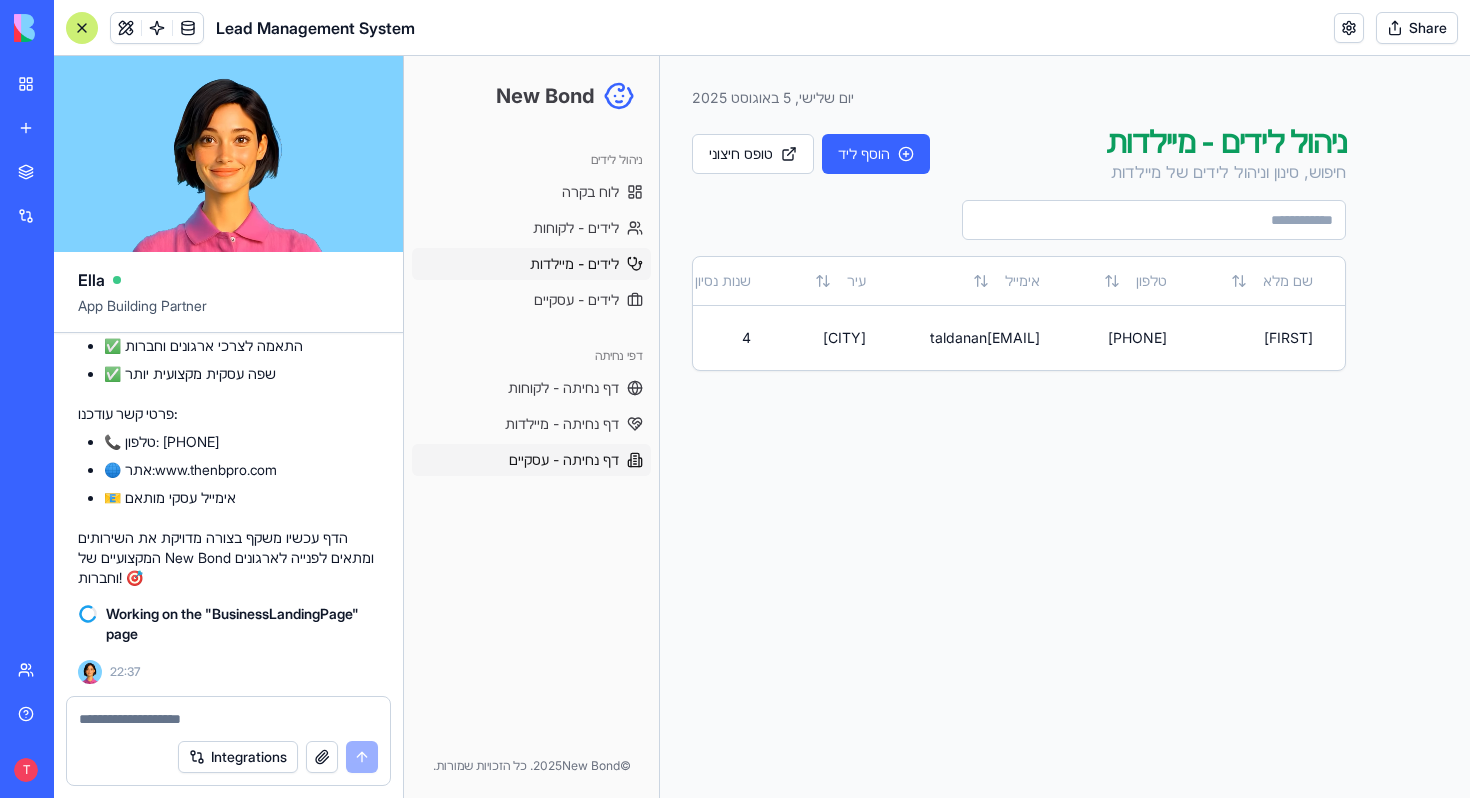click on "דף נחיתה - עסקיים" at bounding box center (564, 460) 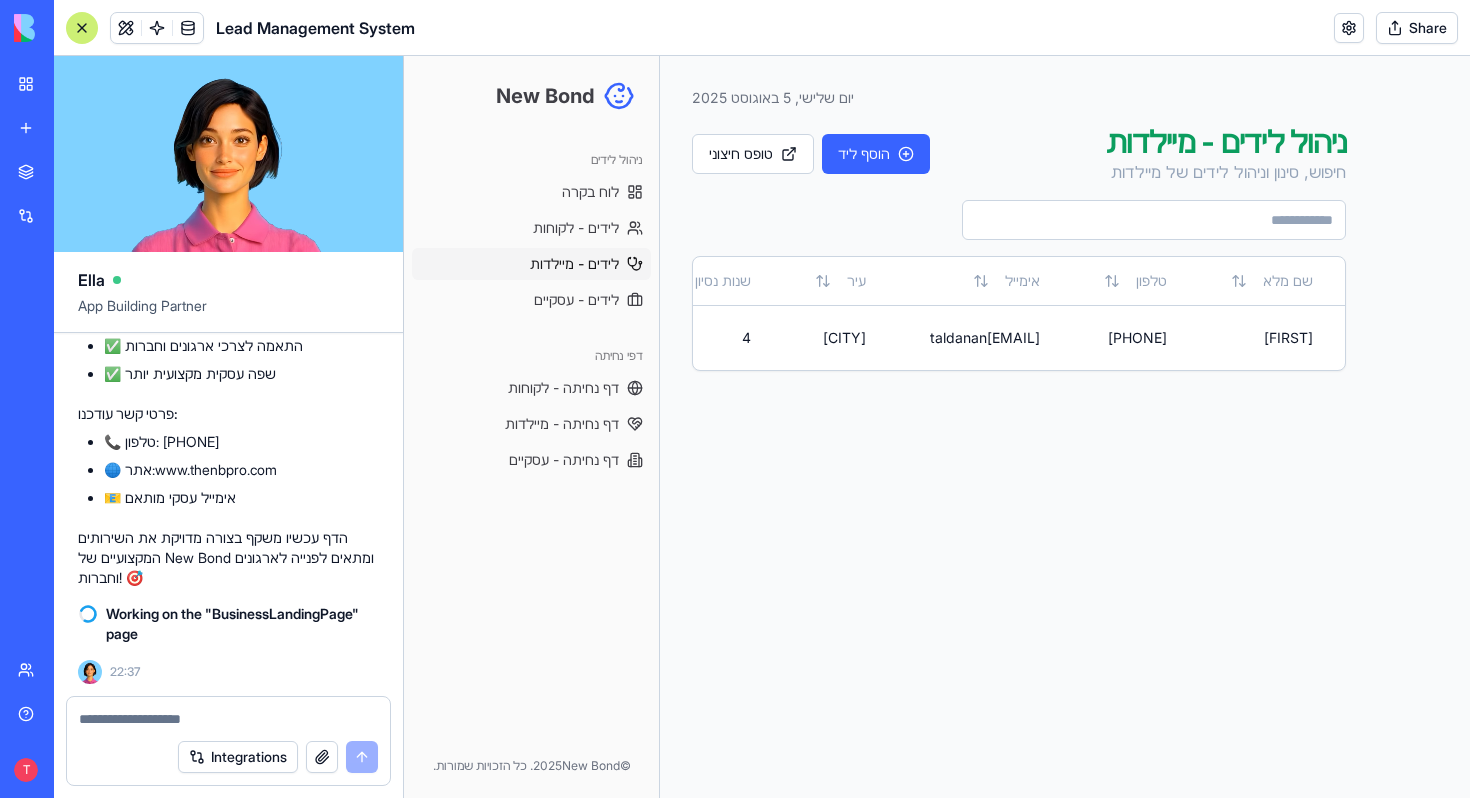 click at bounding box center (228, 719) 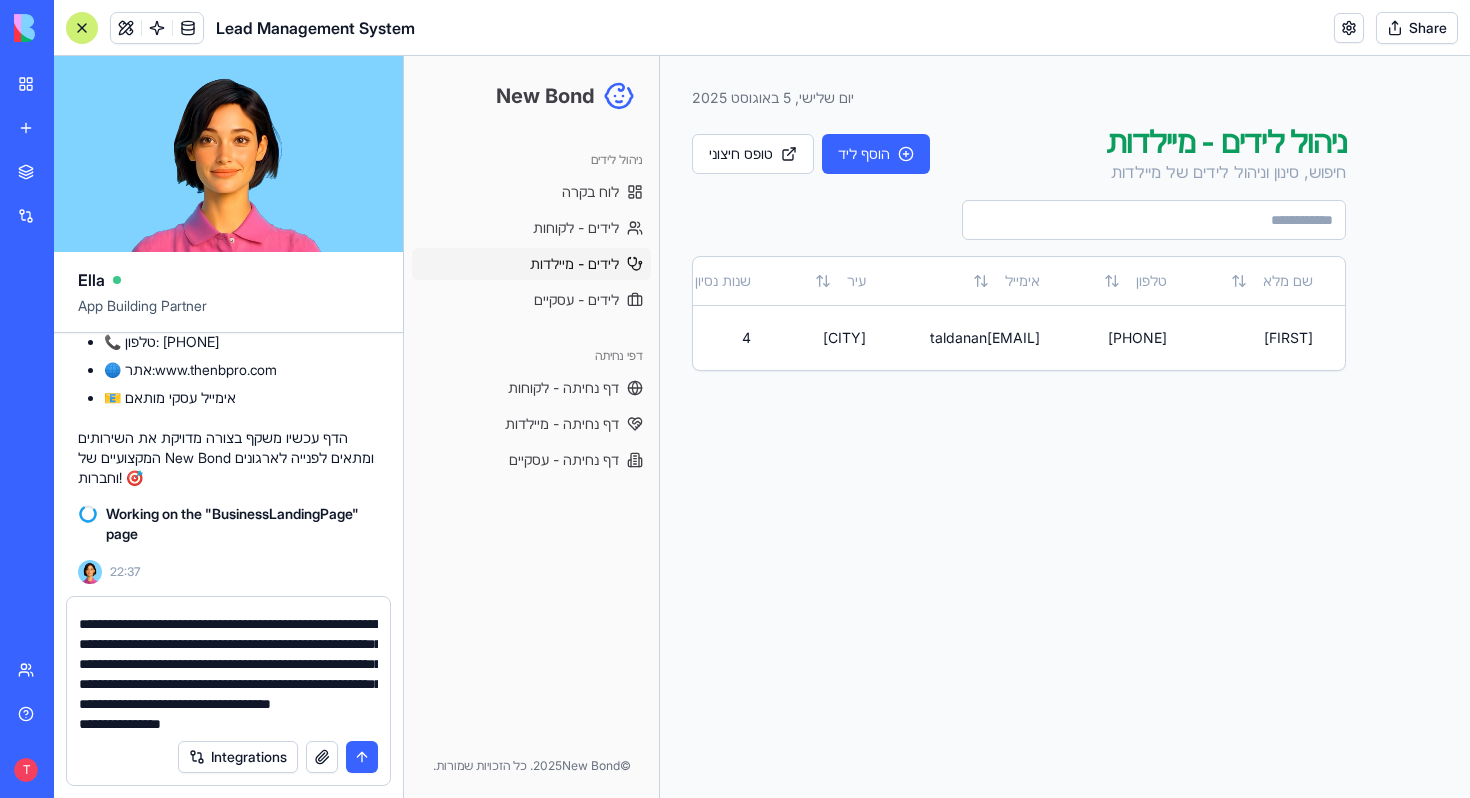 scroll, scrollTop: 0, scrollLeft: 0, axis: both 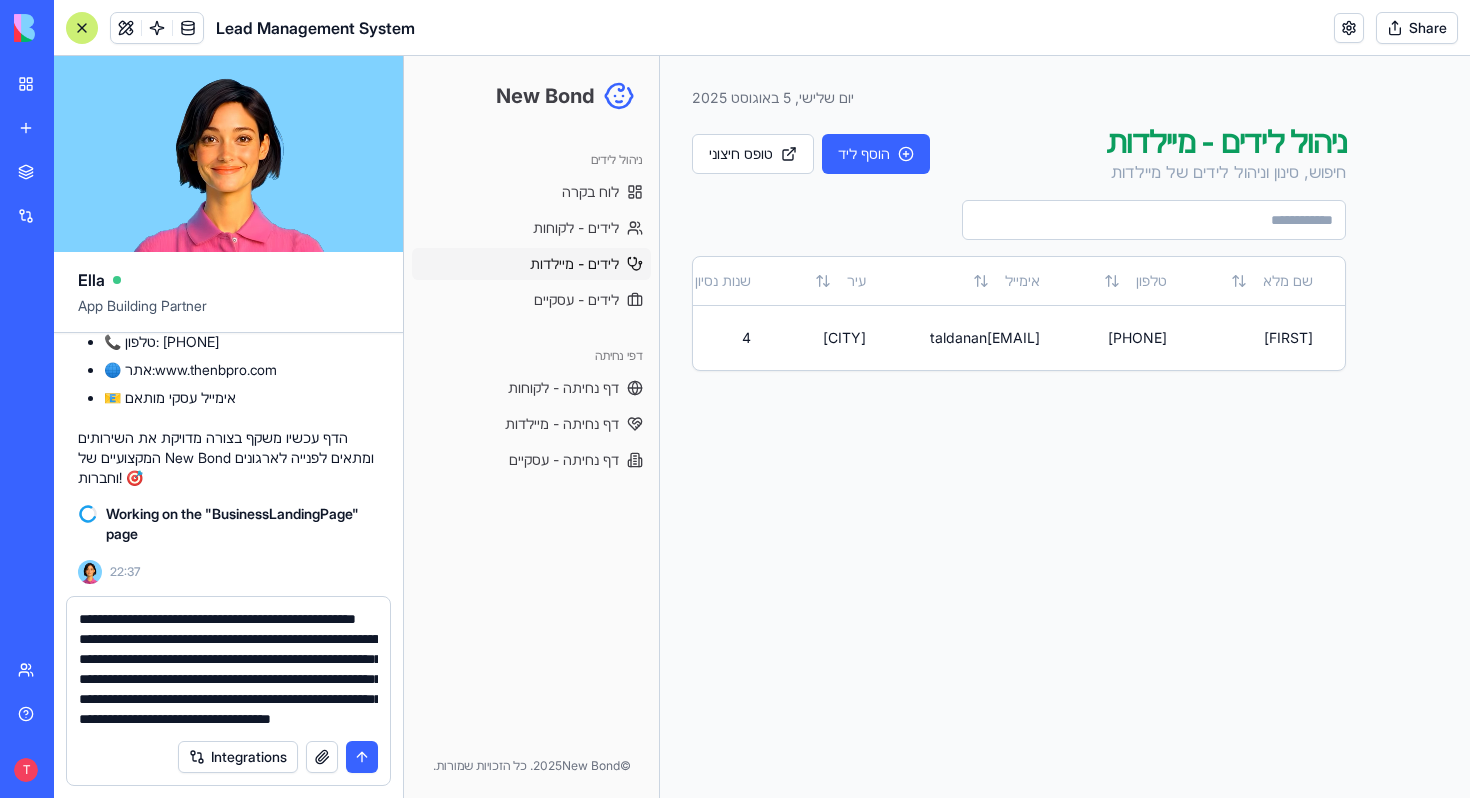 type on "**********" 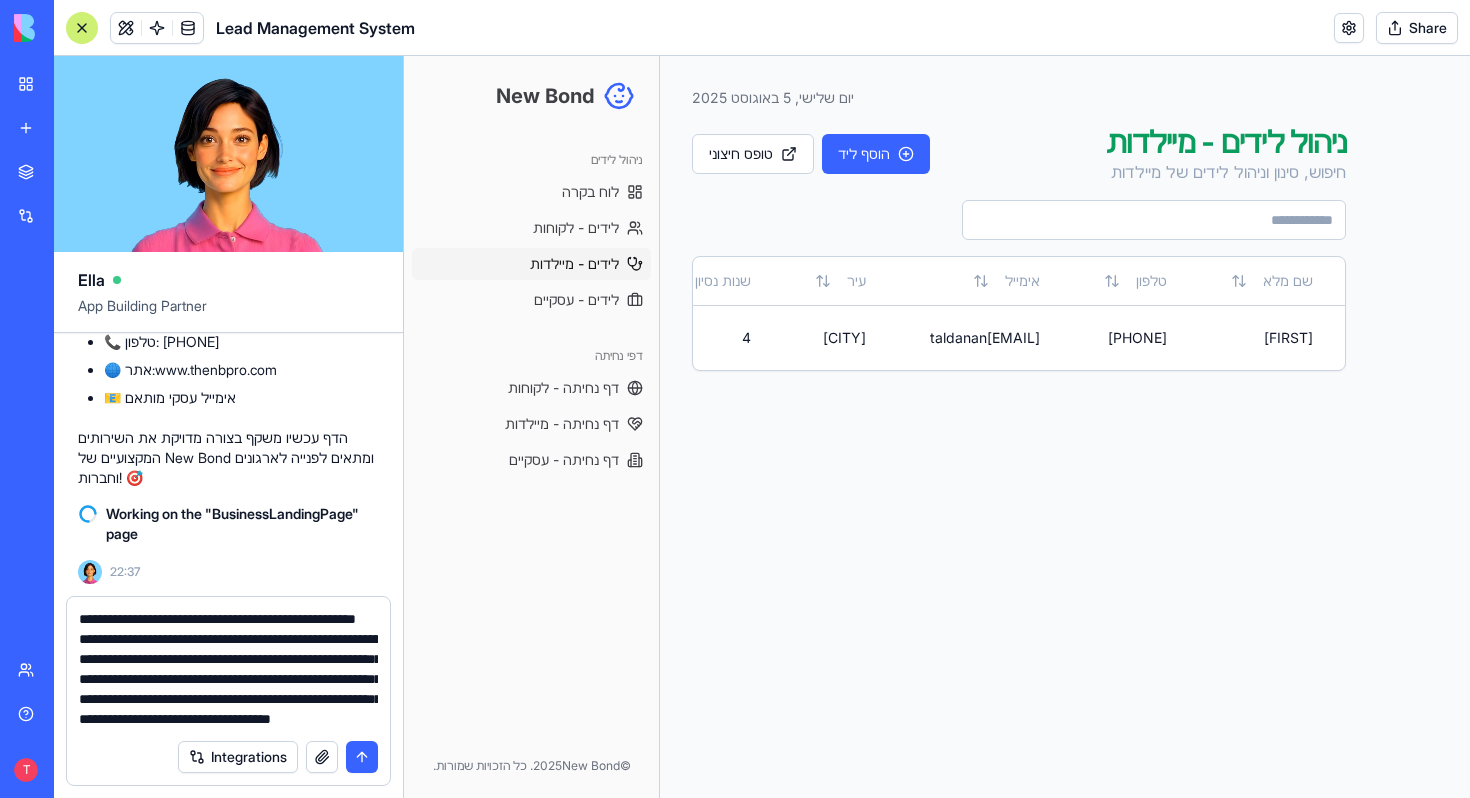 click at bounding box center (362, 757) 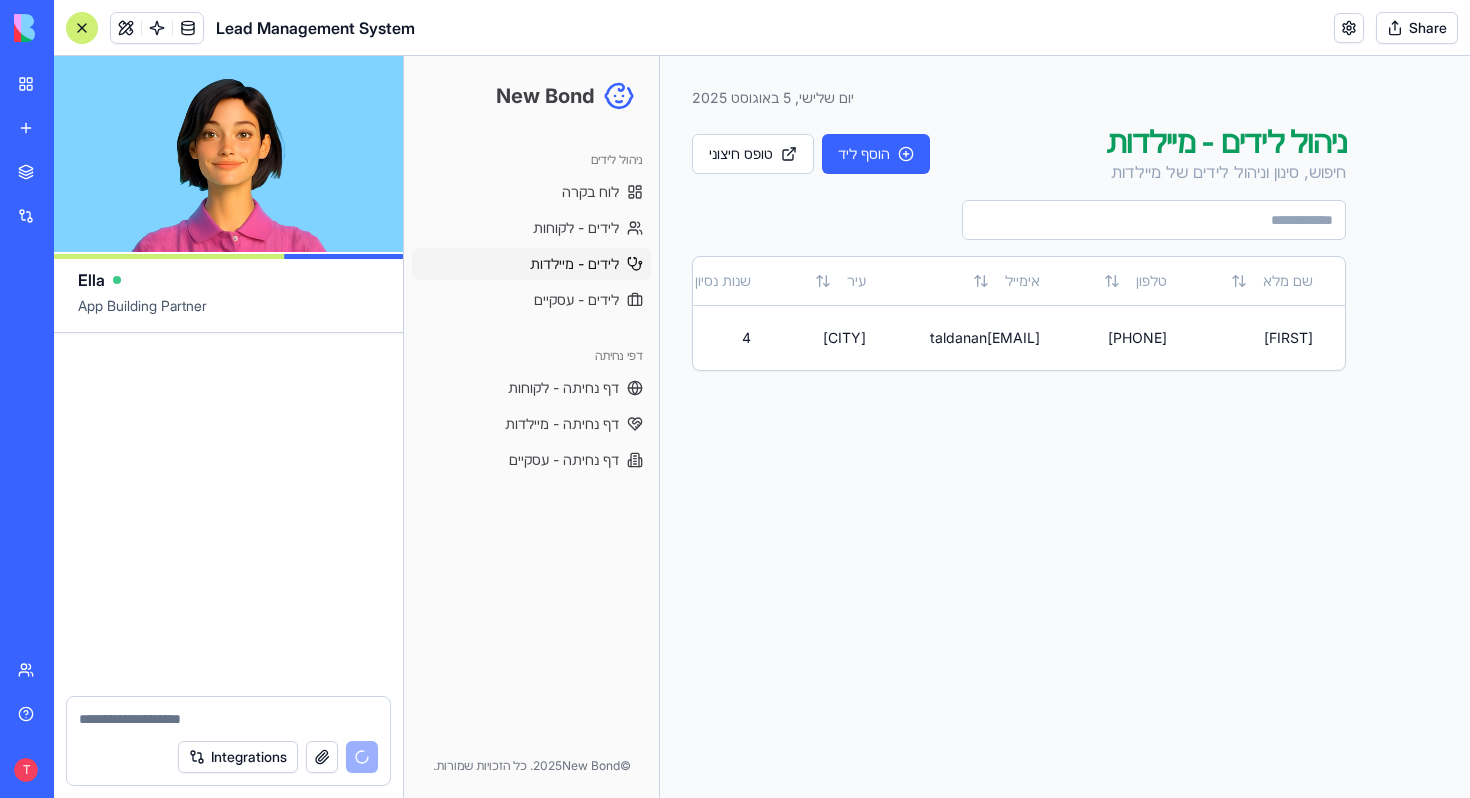 scroll, scrollTop: 29238, scrollLeft: 0, axis: vertical 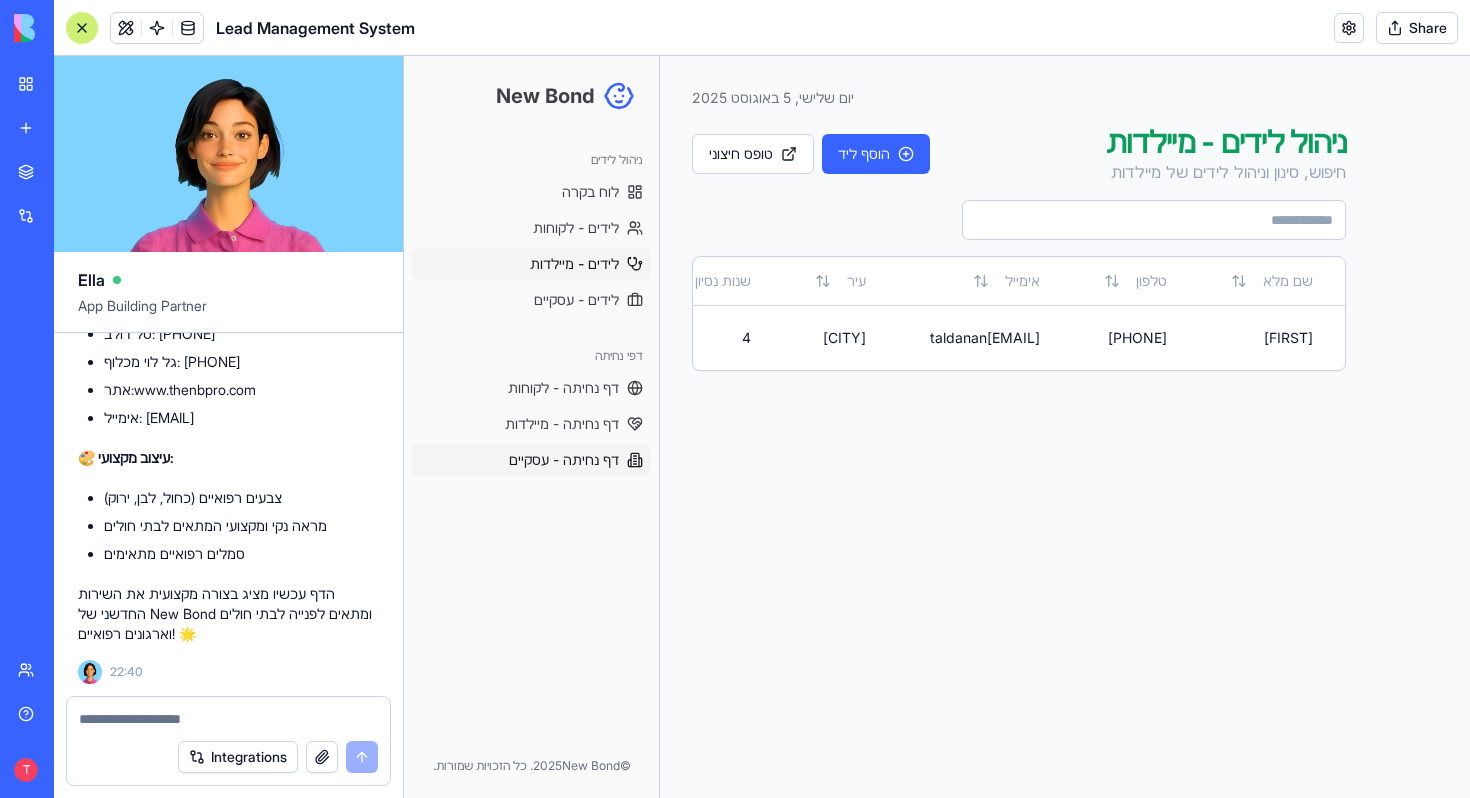 click on "דף נחיתה - עסקיים" at bounding box center [564, 460] 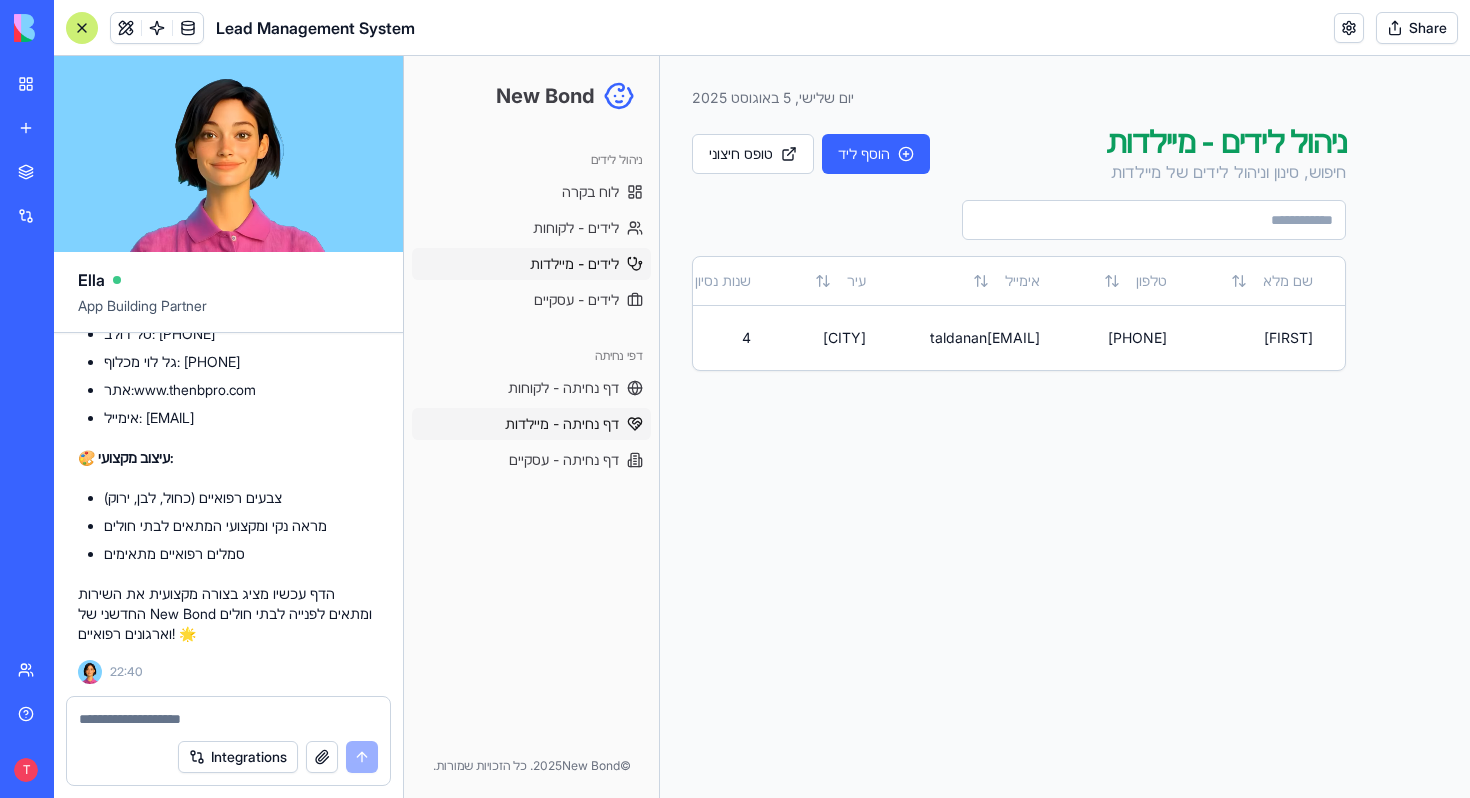 click on "דף נחיתה - מיילדות" at bounding box center (562, 424) 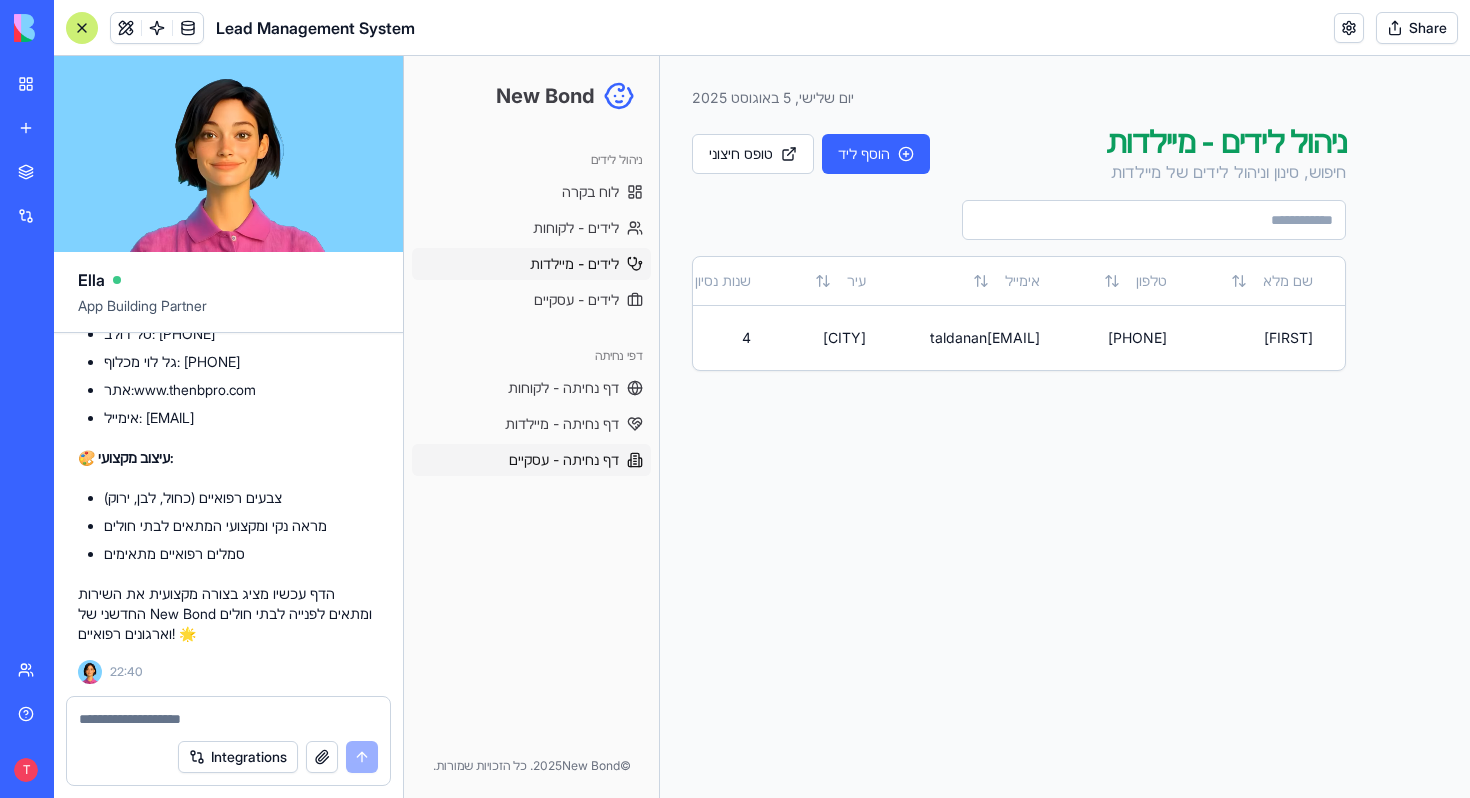 click on "דף נחיתה - עסקיים" at bounding box center [564, 460] 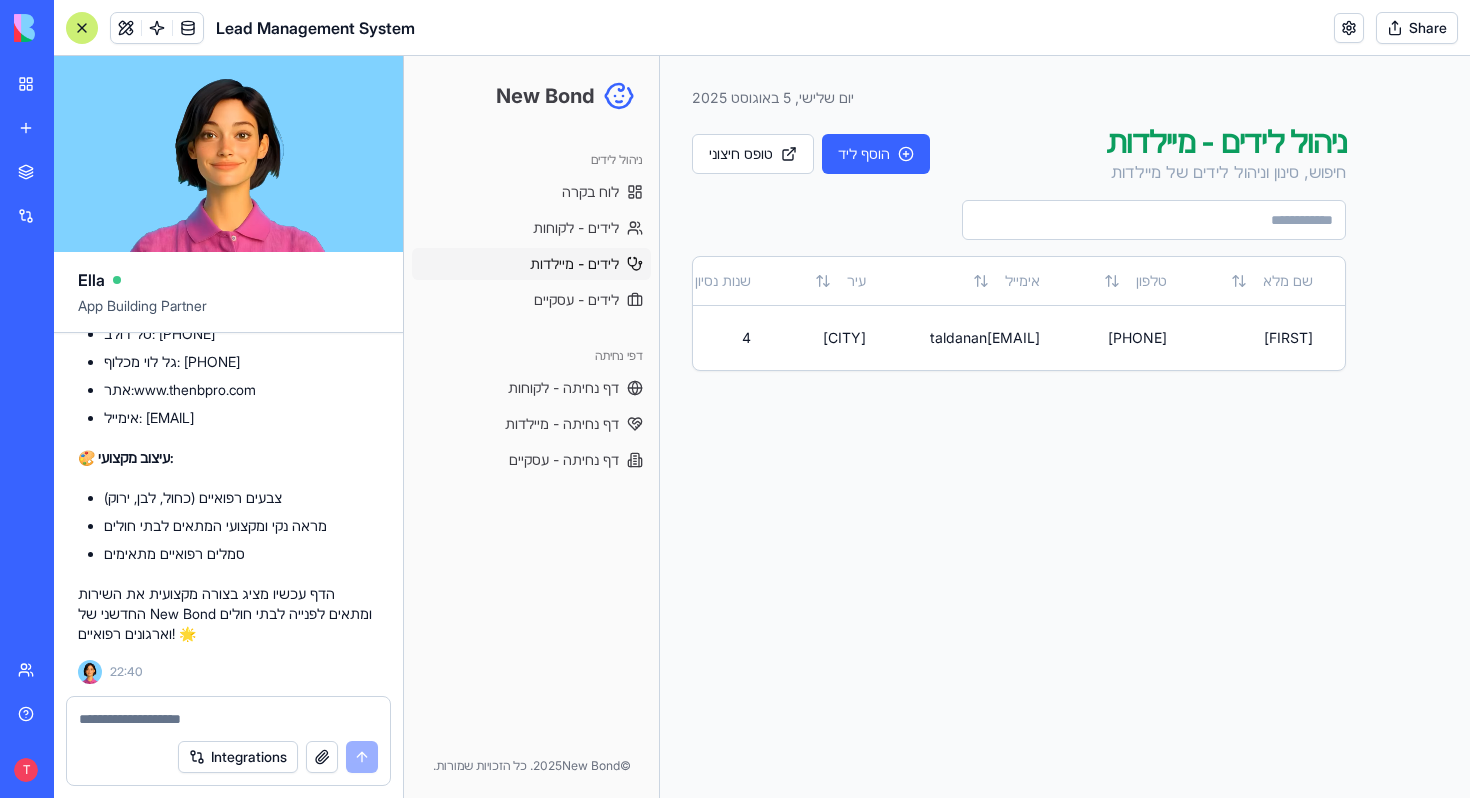 click at bounding box center (228, 719) 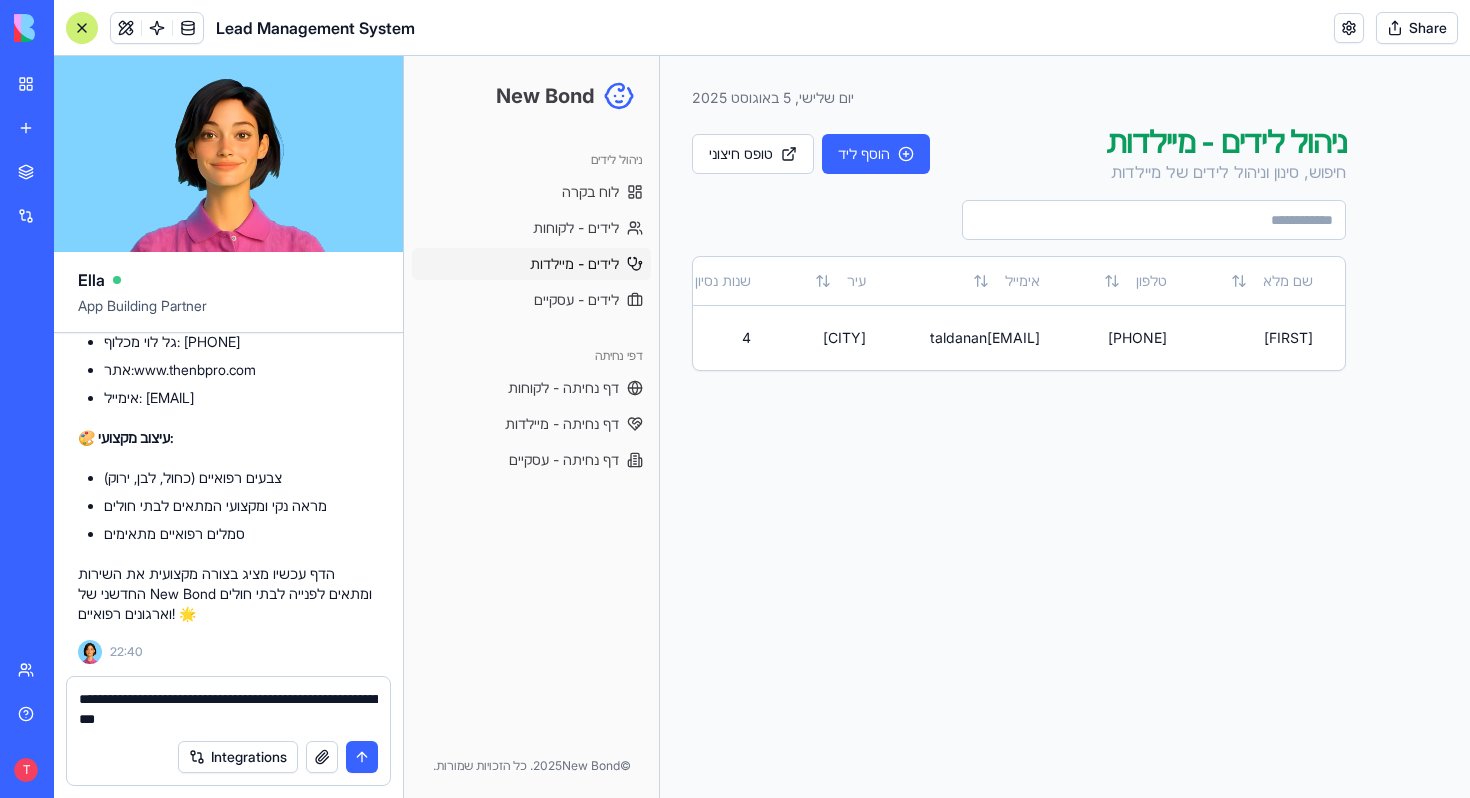 type on "**********" 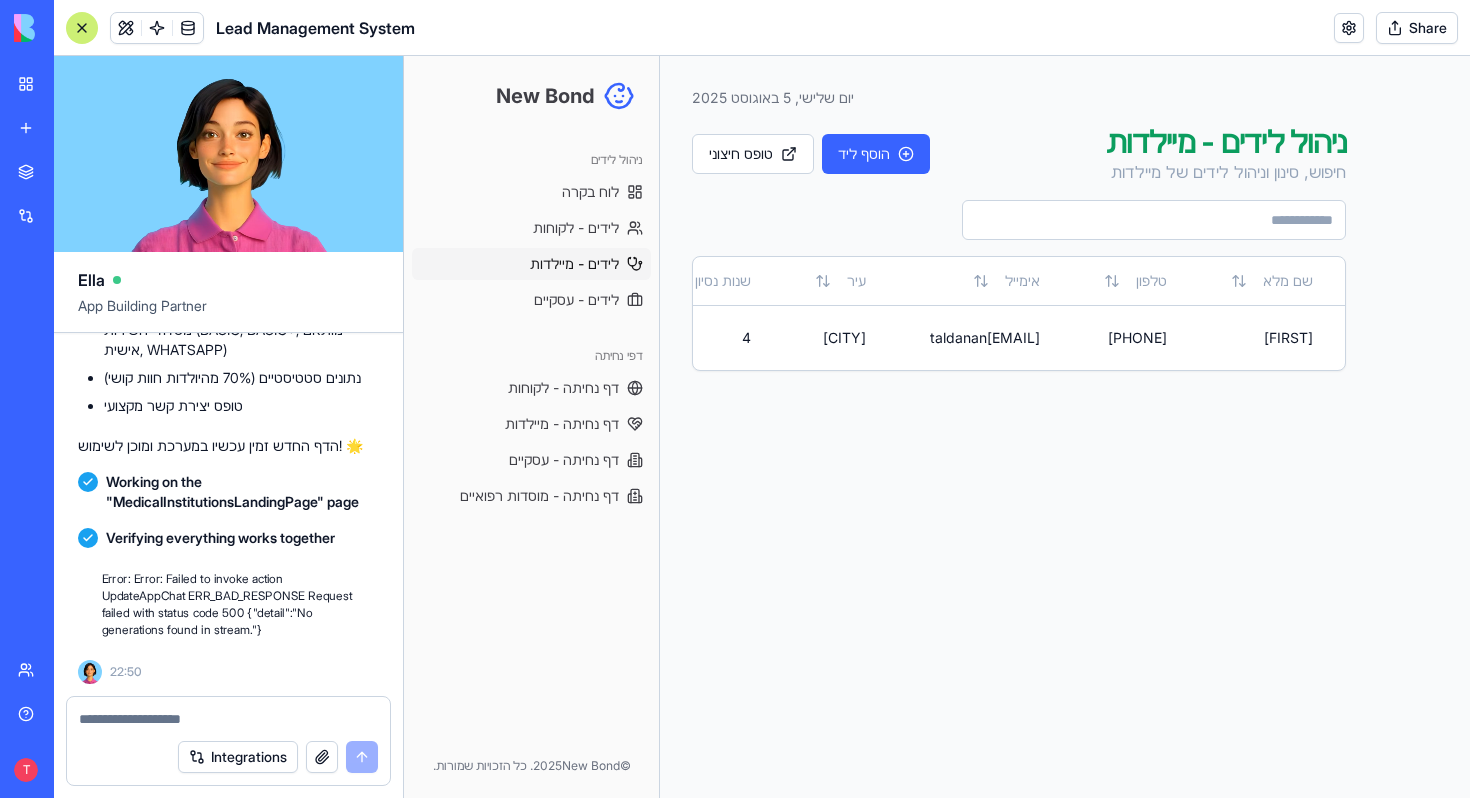 scroll, scrollTop: 30122, scrollLeft: 0, axis: vertical 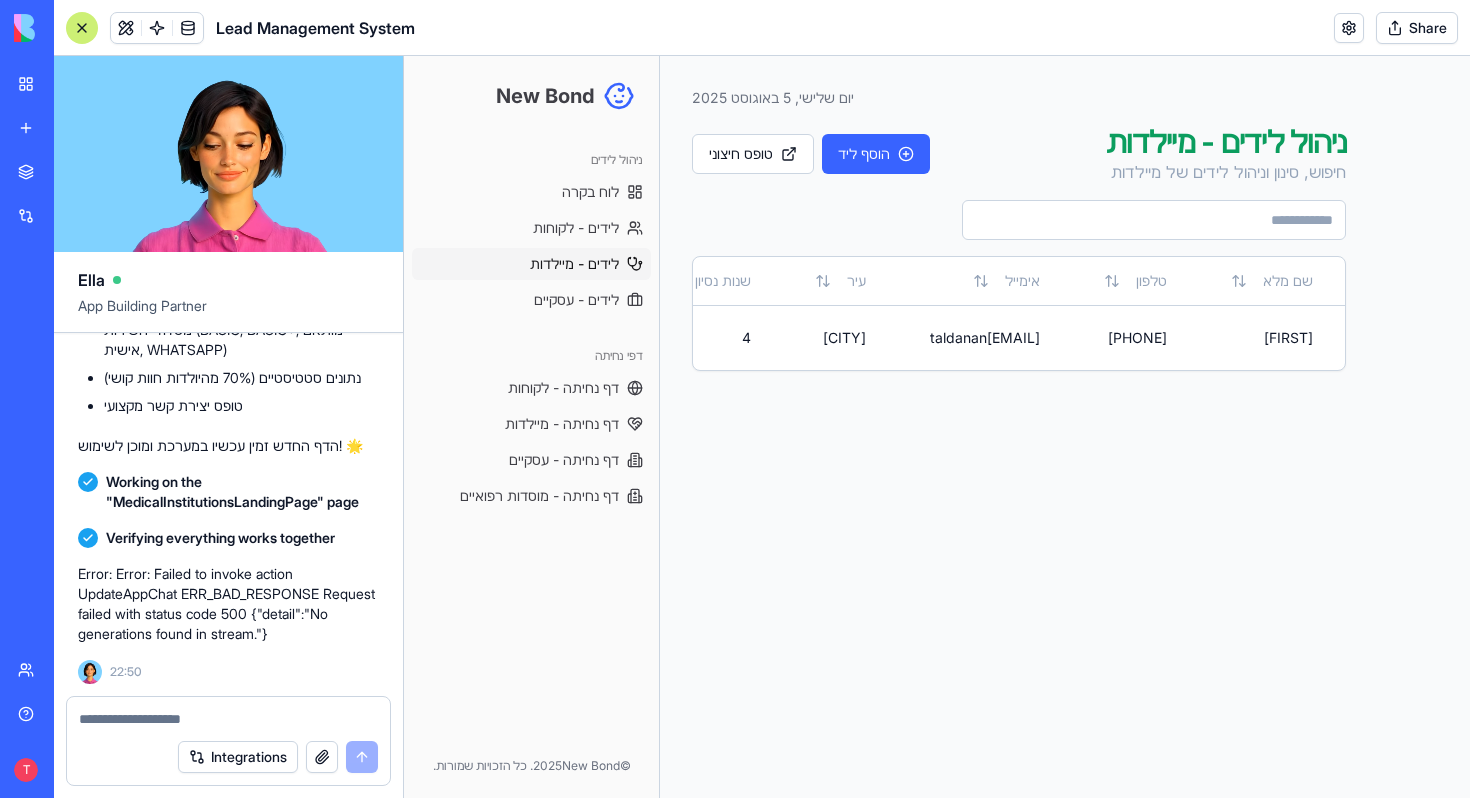 type on "*" 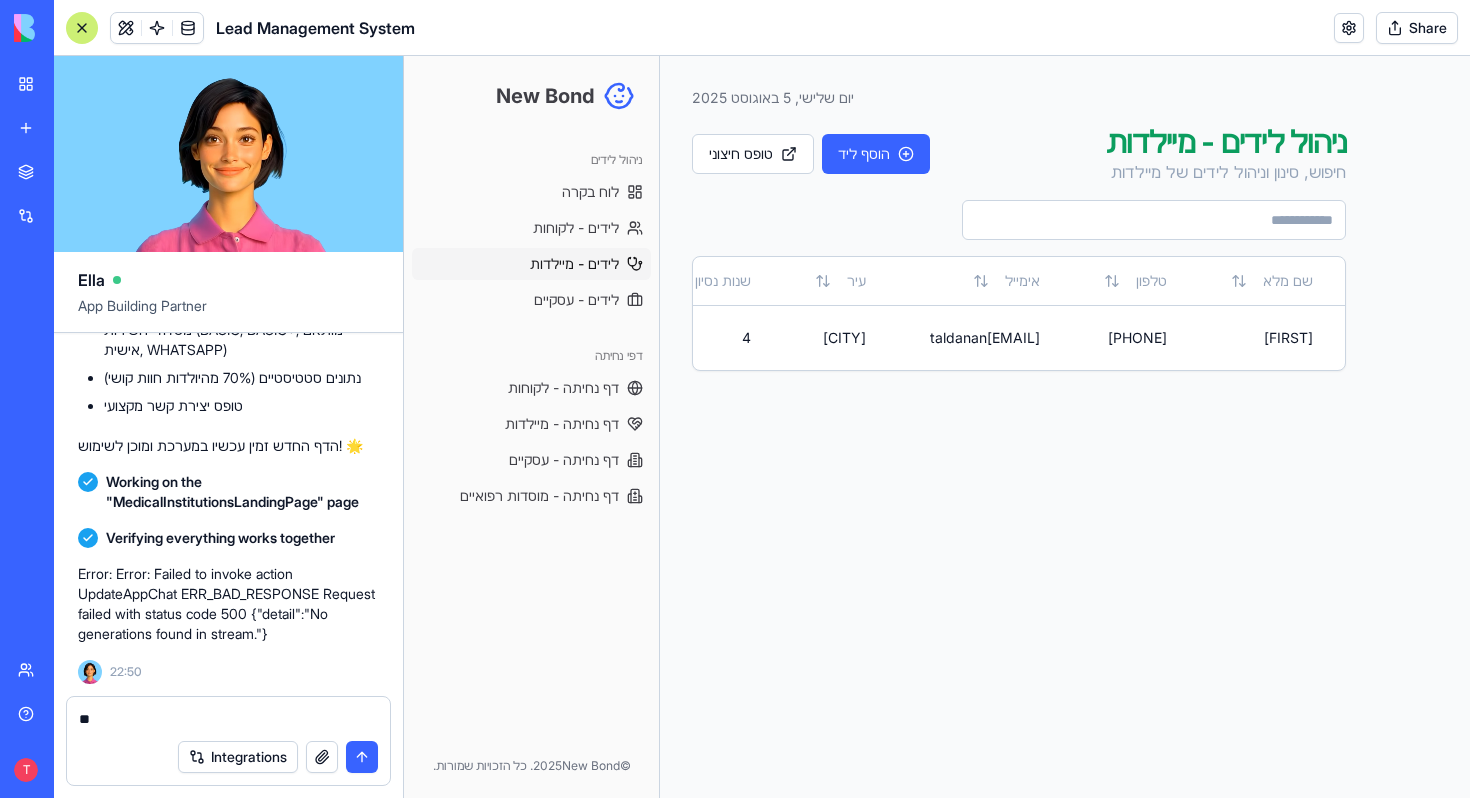 type on "*" 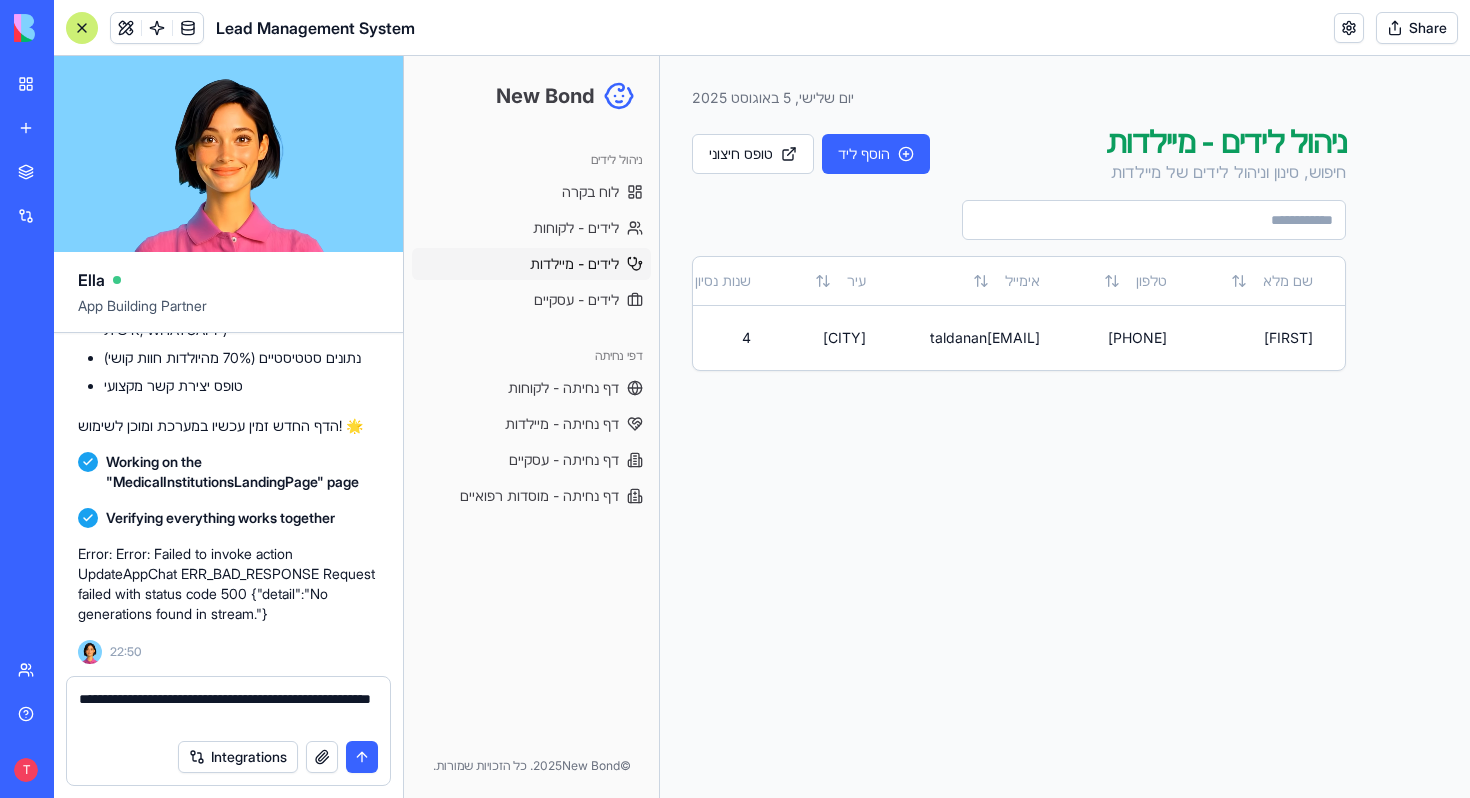 type on "**********" 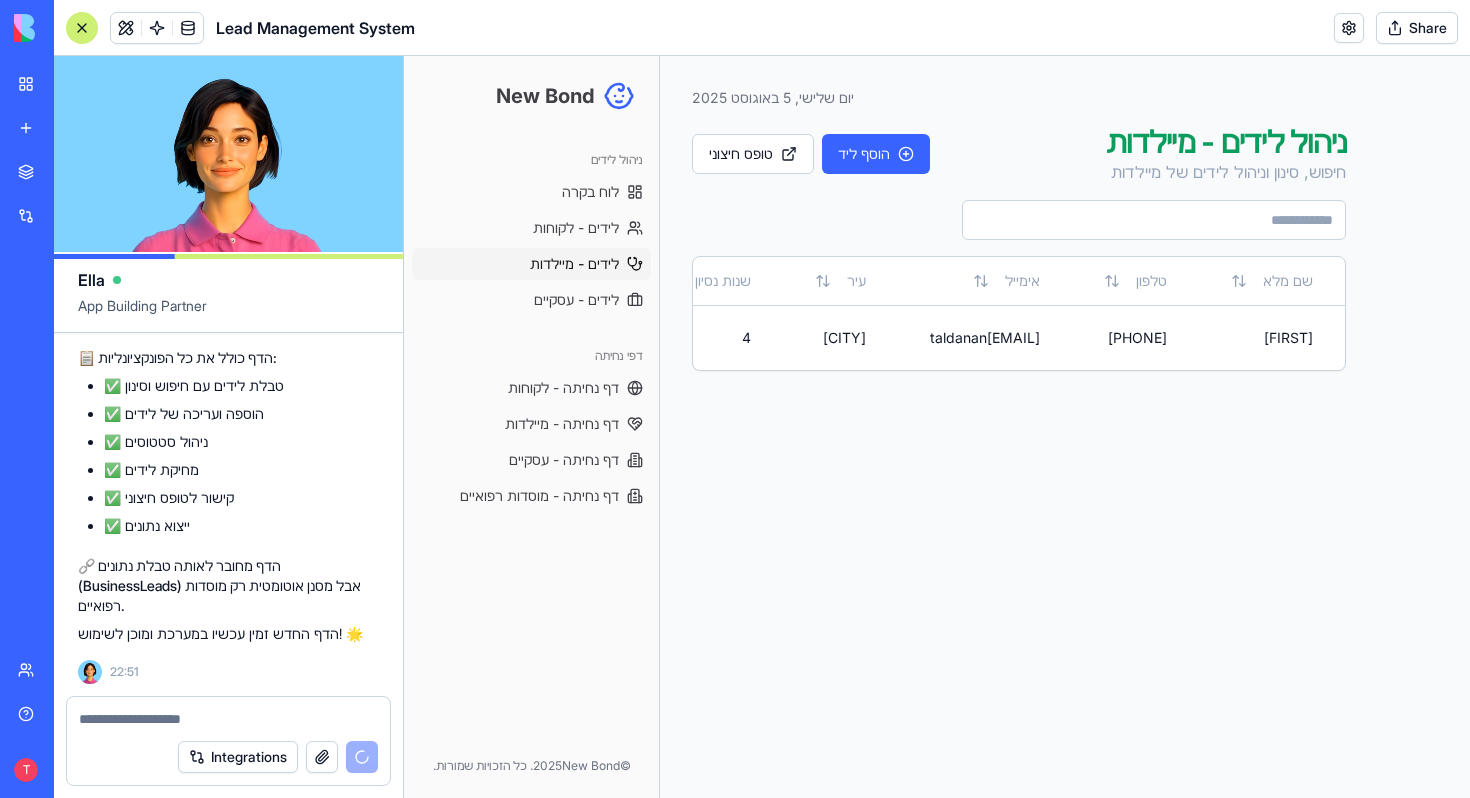 scroll, scrollTop: 30978, scrollLeft: 0, axis: vertical 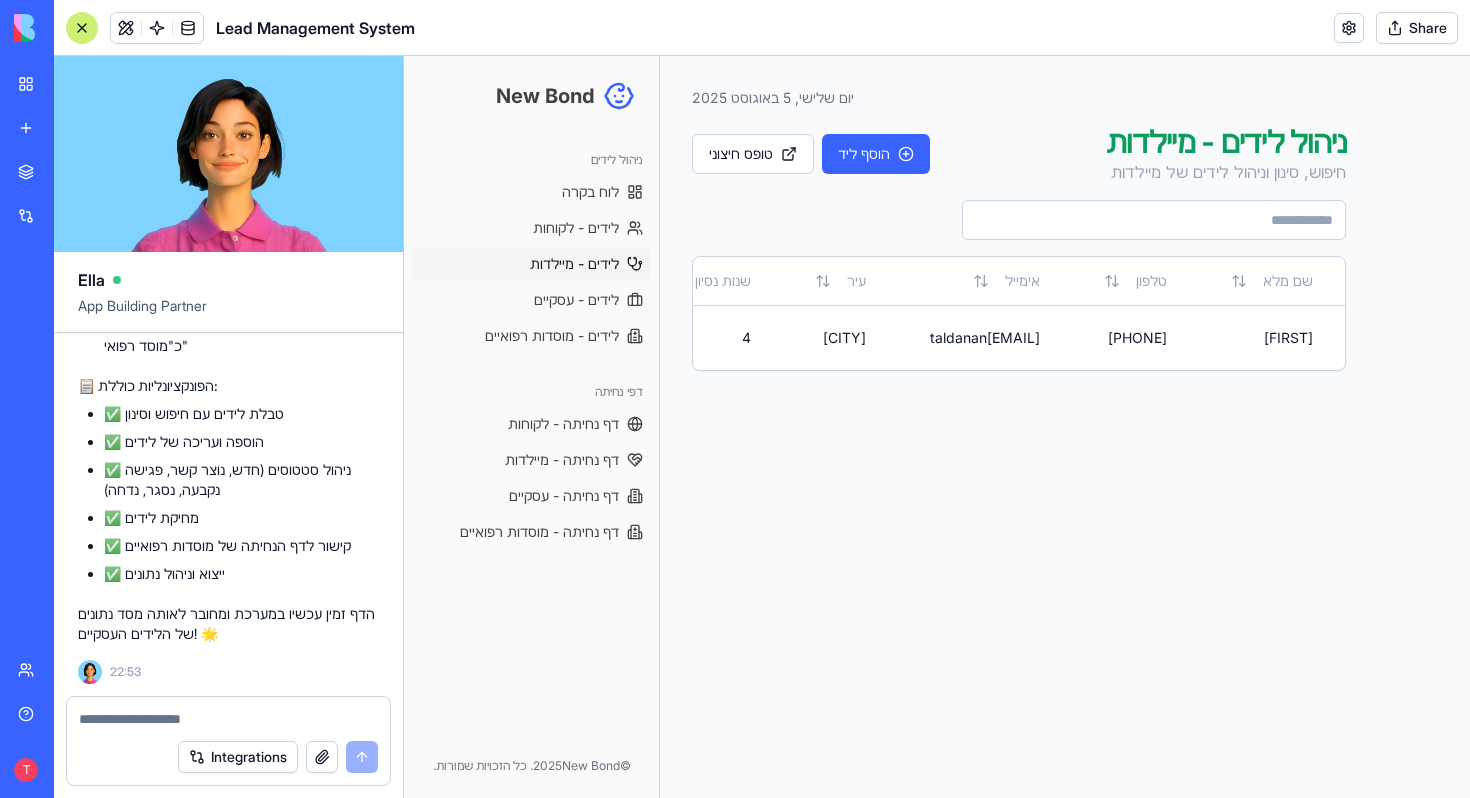 click at bounding box center (228, 713) 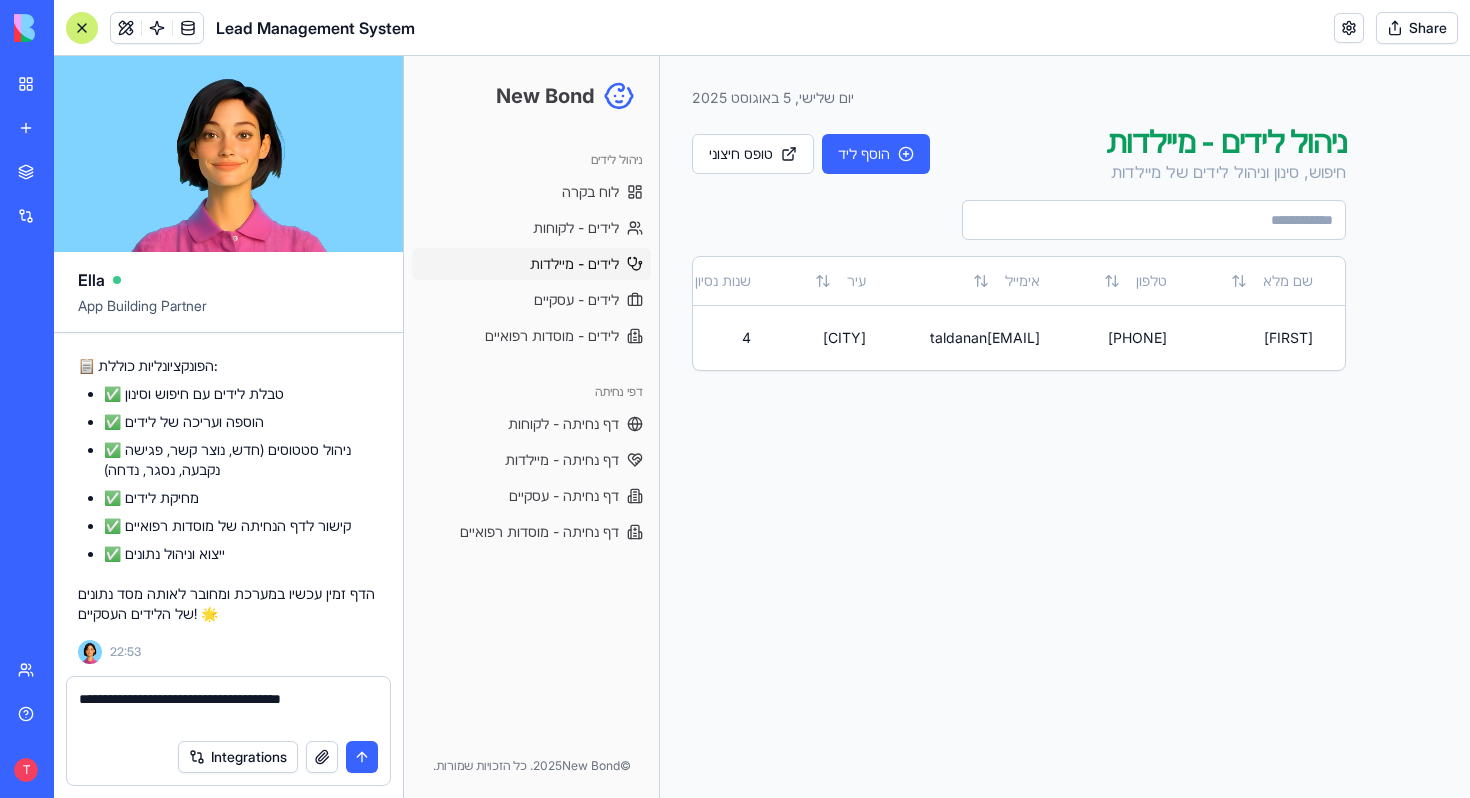 paste on "**********" 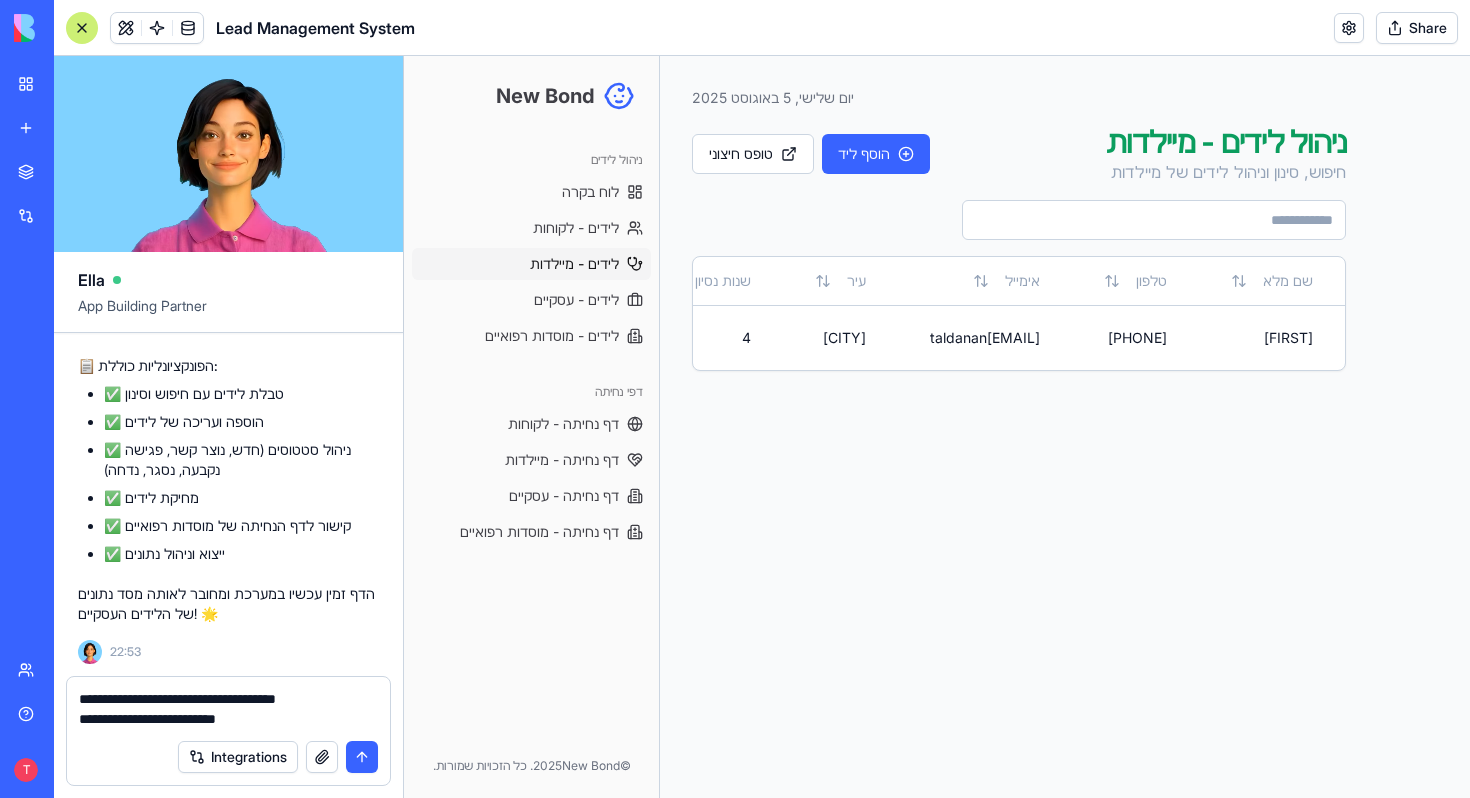 scroll, scrollTop: 778, scrollLeft: 0, axis: vertical 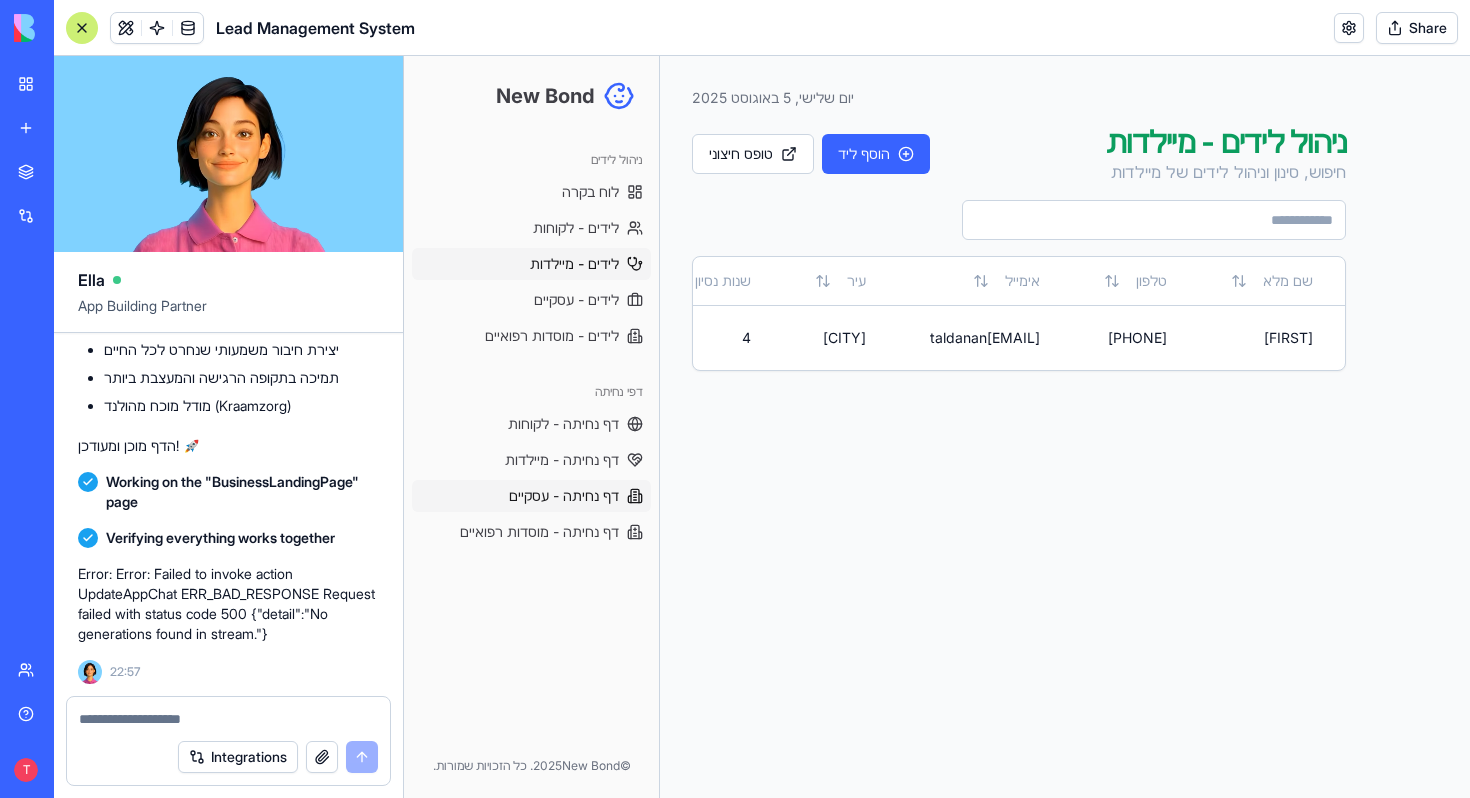 click on "דף נחיתה - עסקיים" at bounding box center (564, 496) 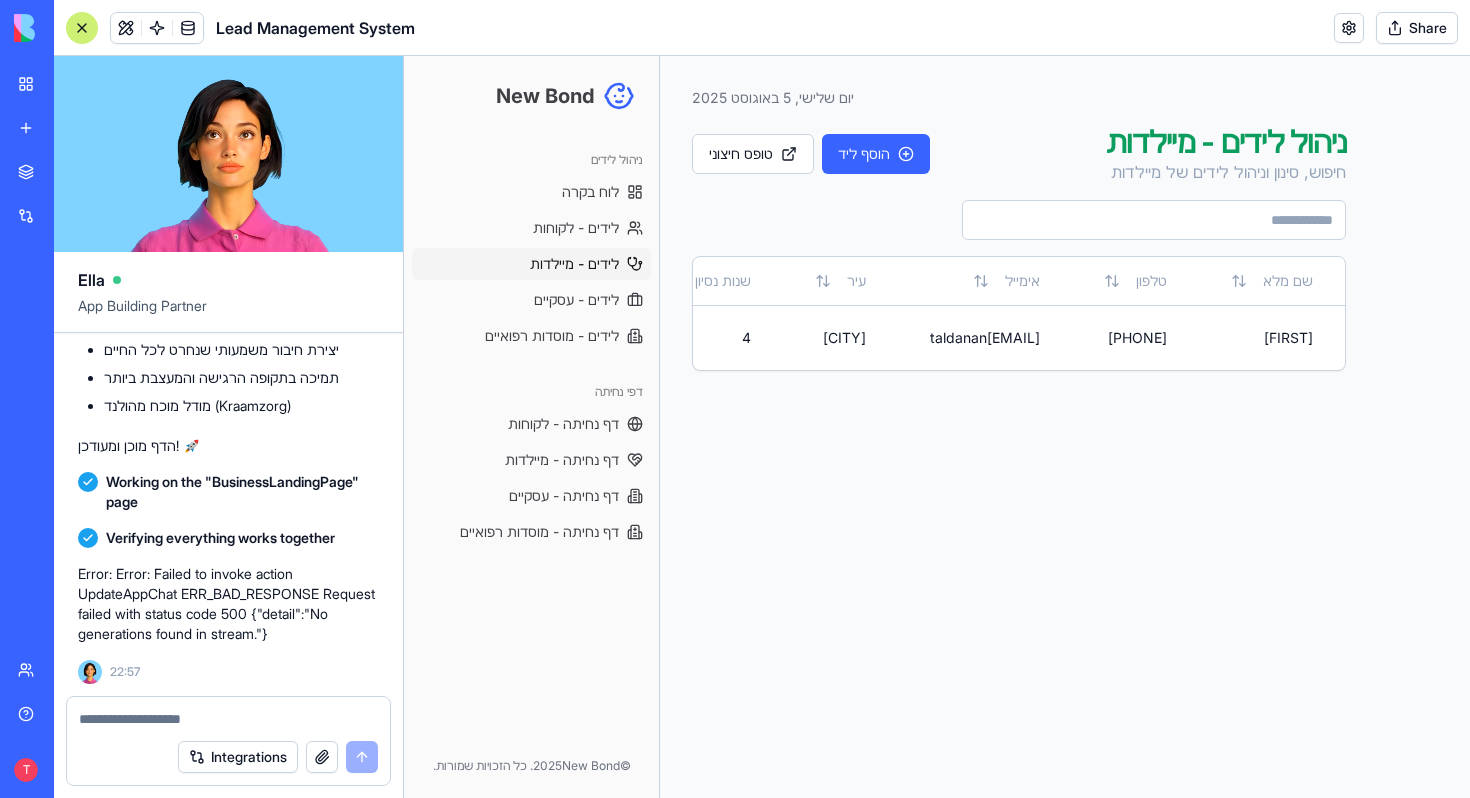 click at bounding box center [228, 719] 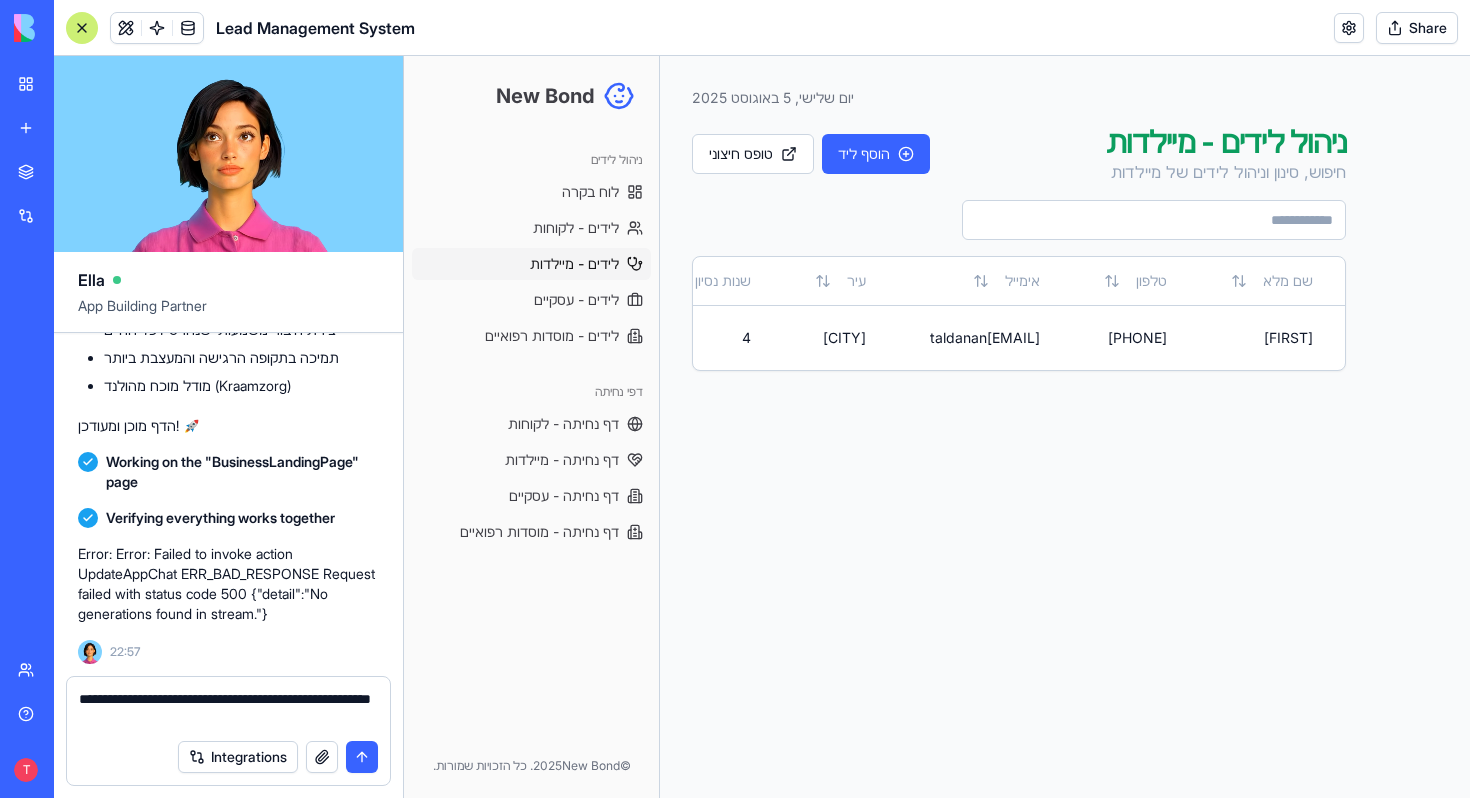 type on "**********" 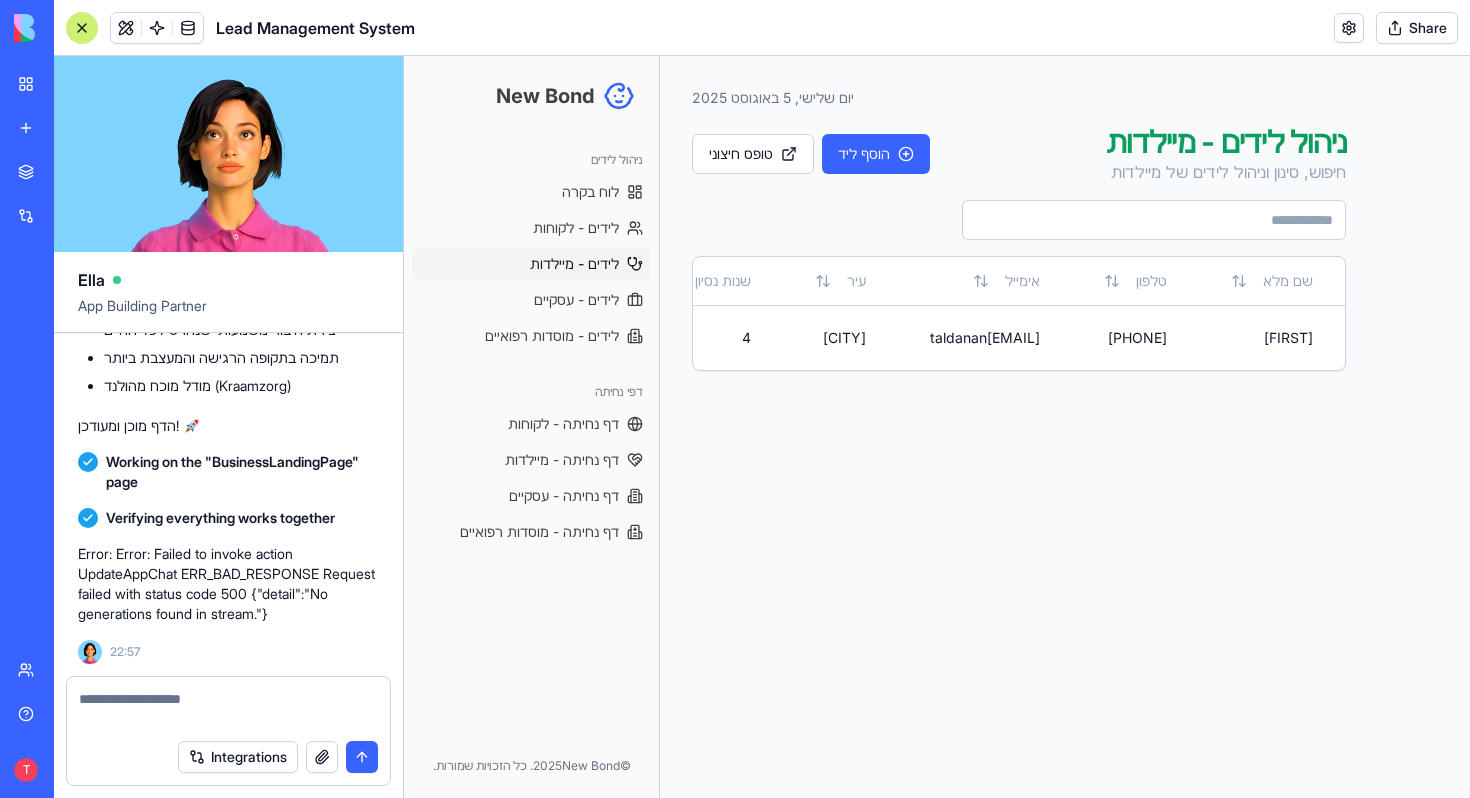 scroll, scrollTop: 32730, scrollLeft: 0, axis: vertical 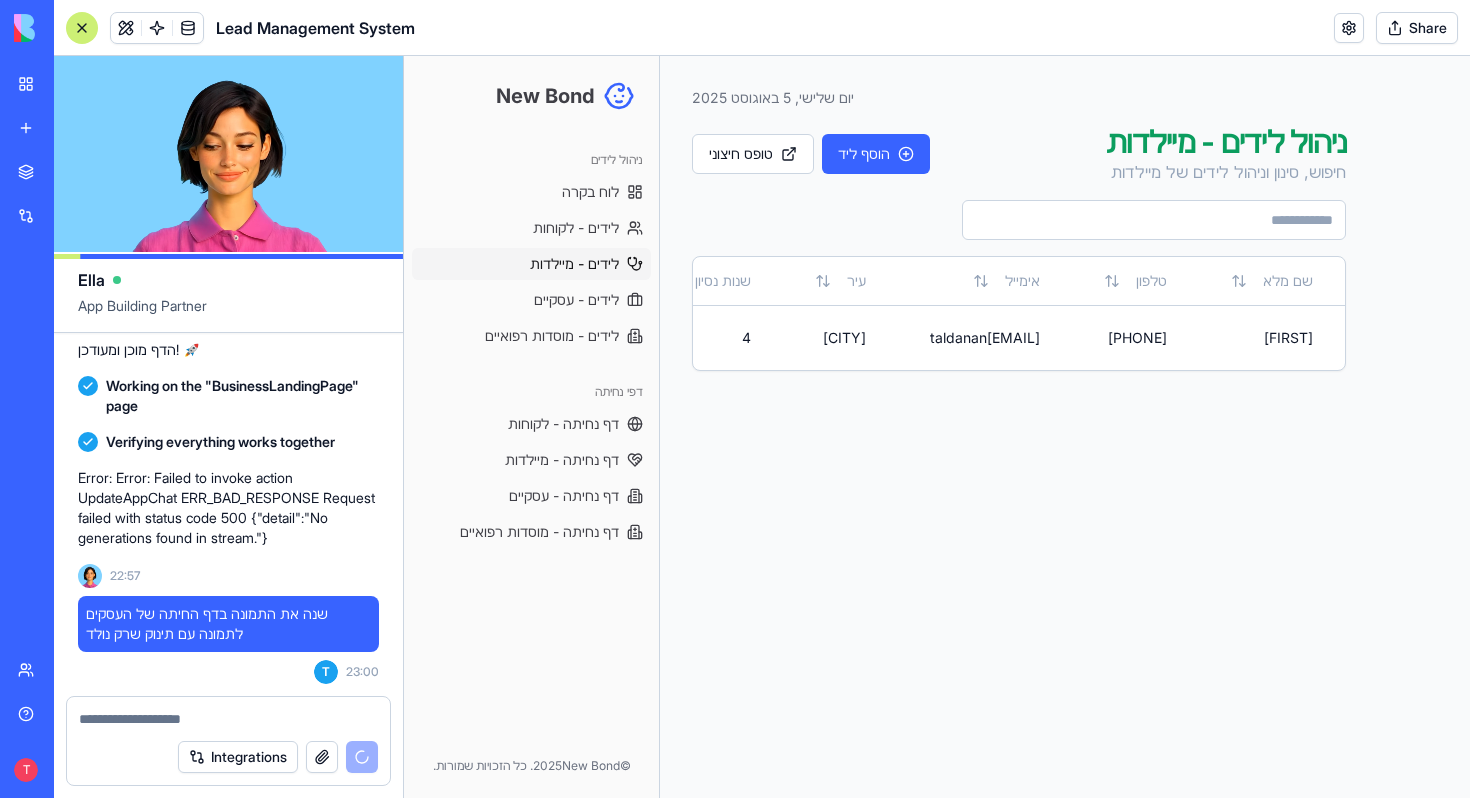 click at bounding box center (228, 719) 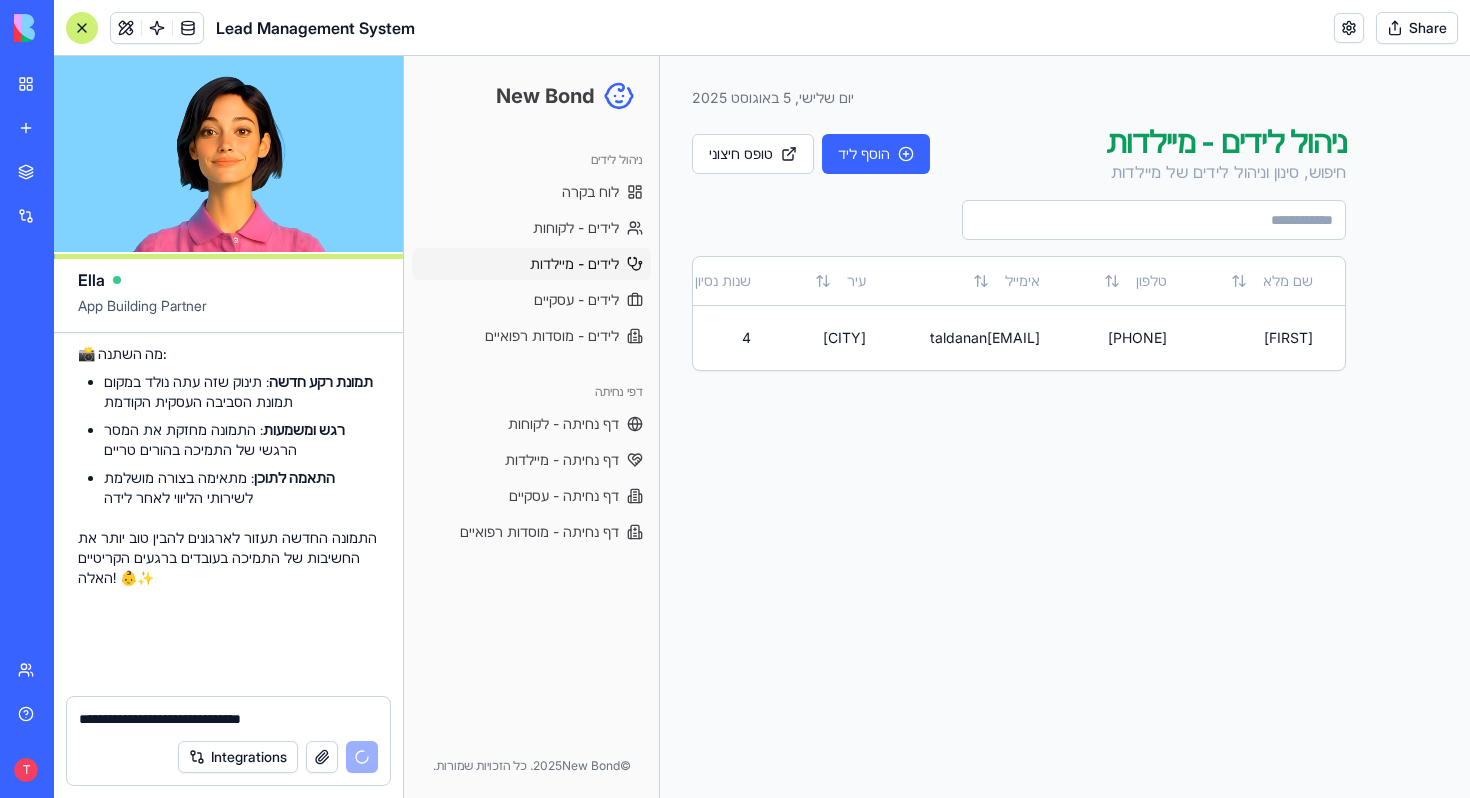 scroll, scrollTop: 33238, scrollLeft: 0, axis: vertical 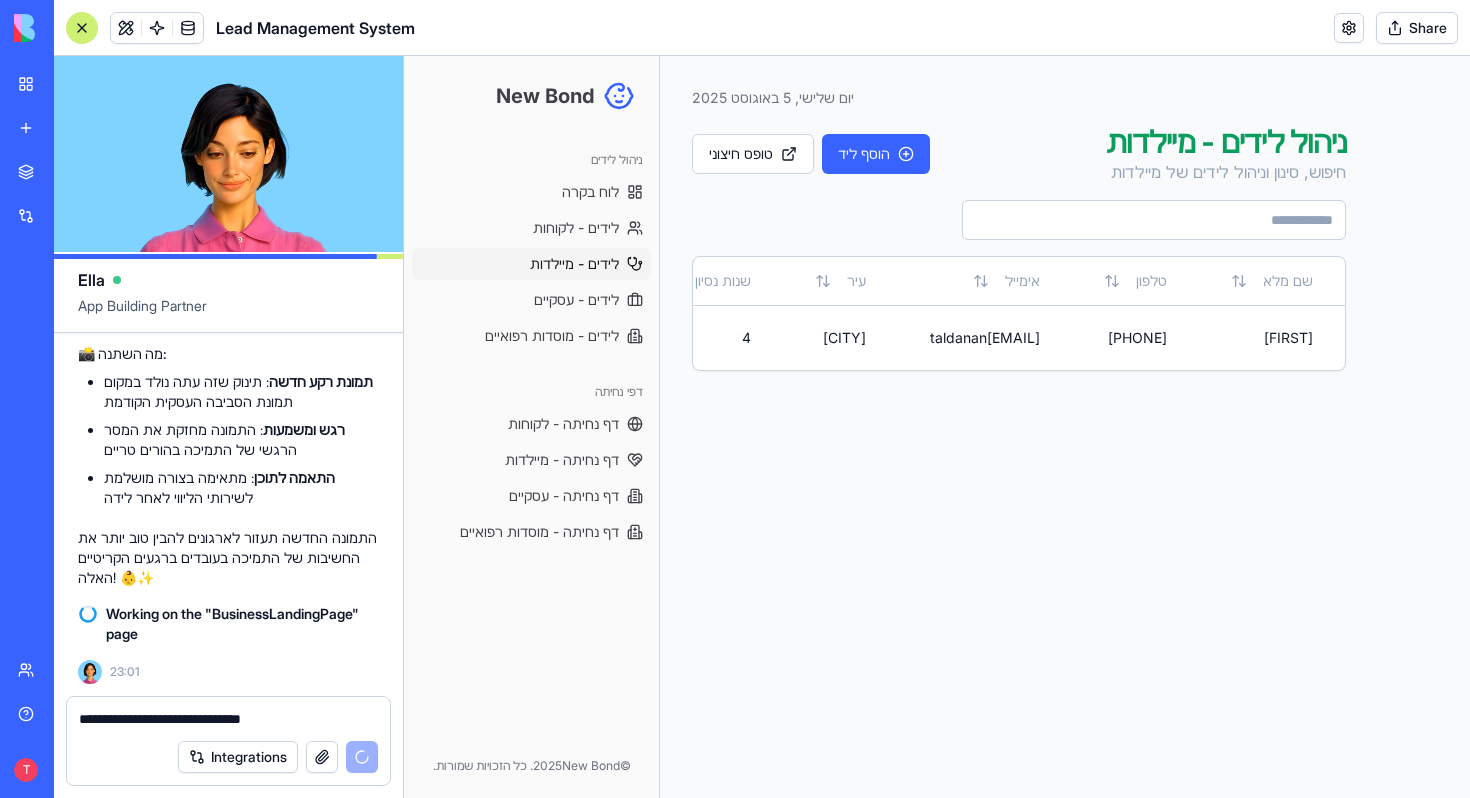 type on "**********" 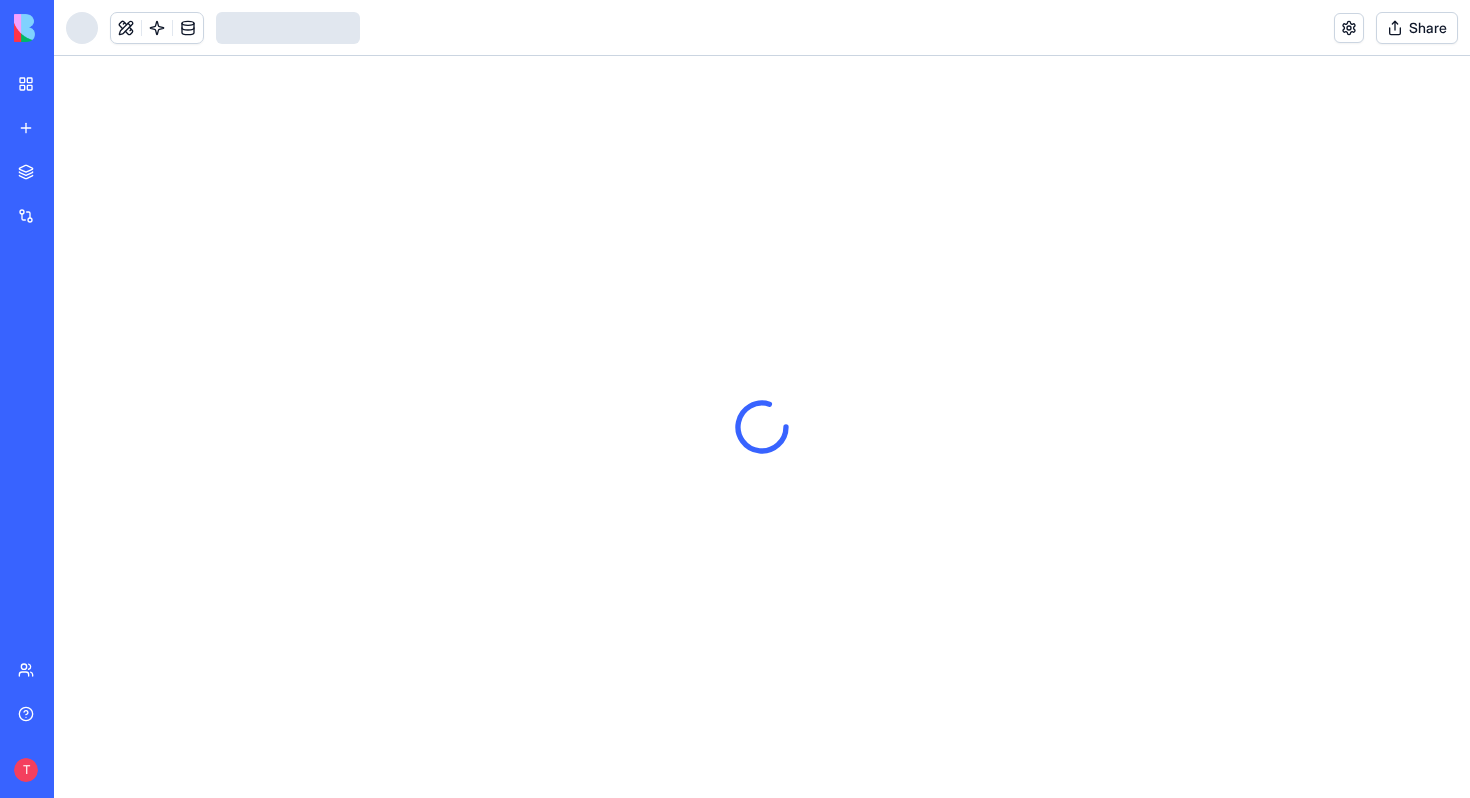 scroll, scrollTop: 0, scrollLeft: 0, axis: both 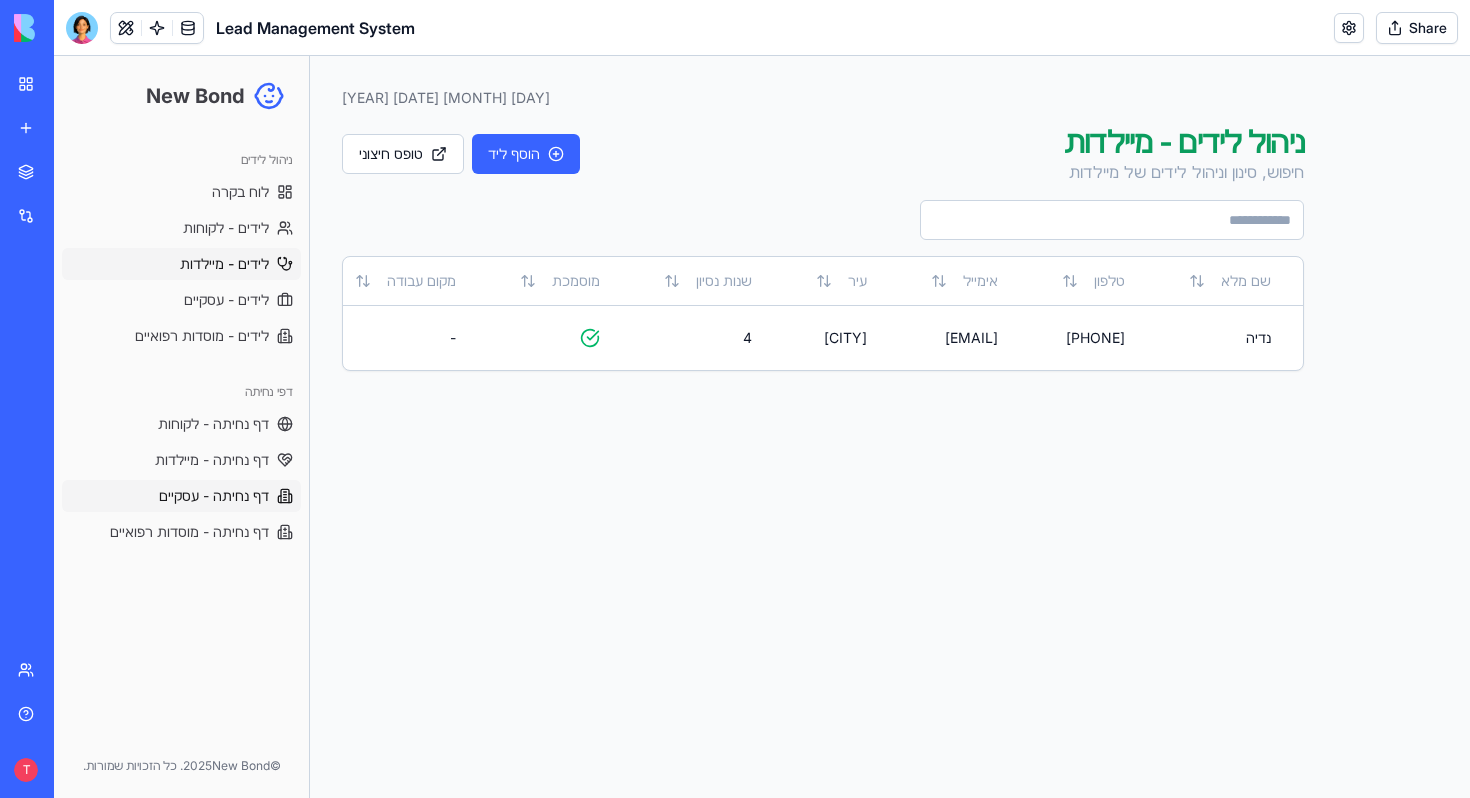 click on "דף נחיתה - עסקיים" at bounding box center [214, 496] 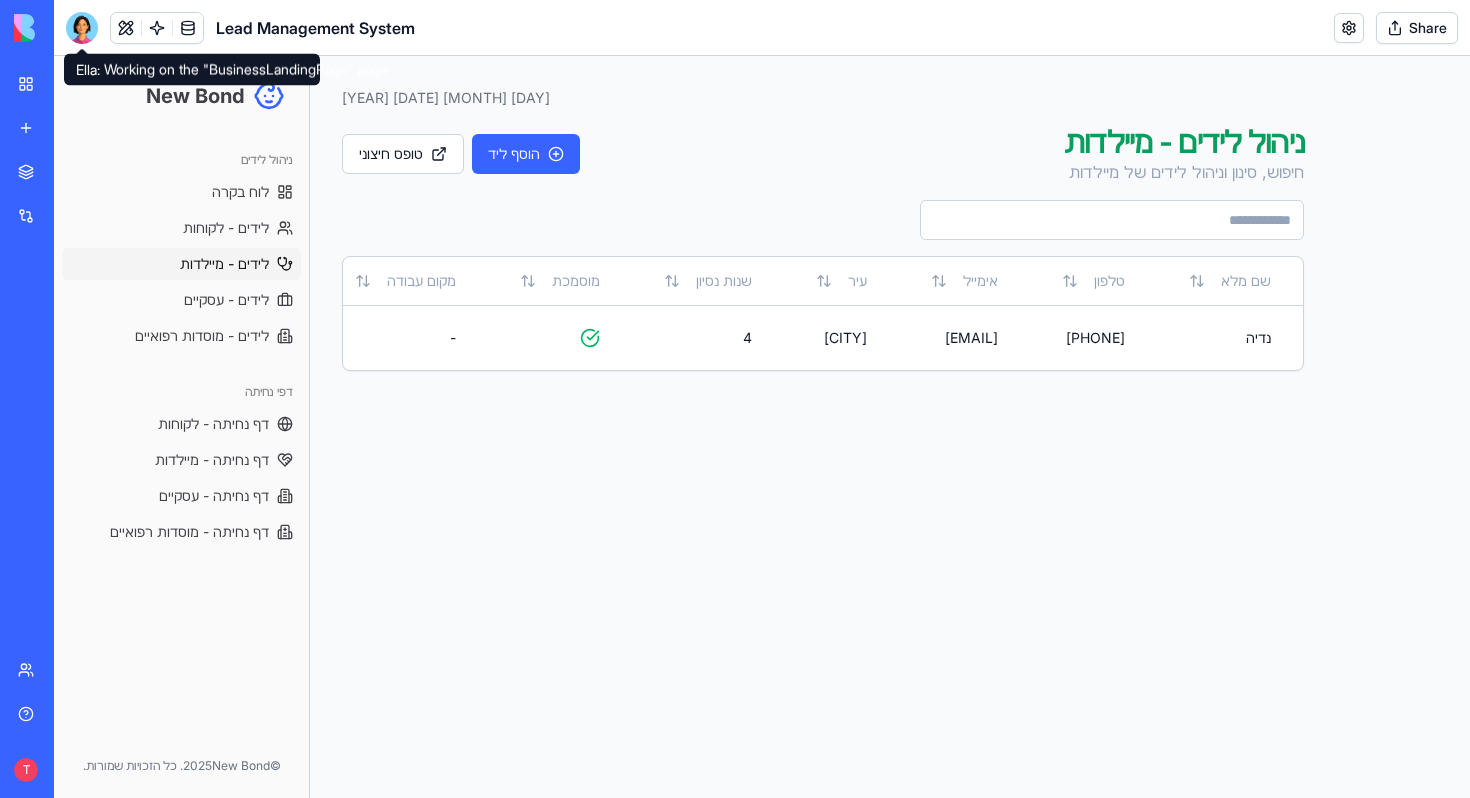 click at bounding box center (82, 28) 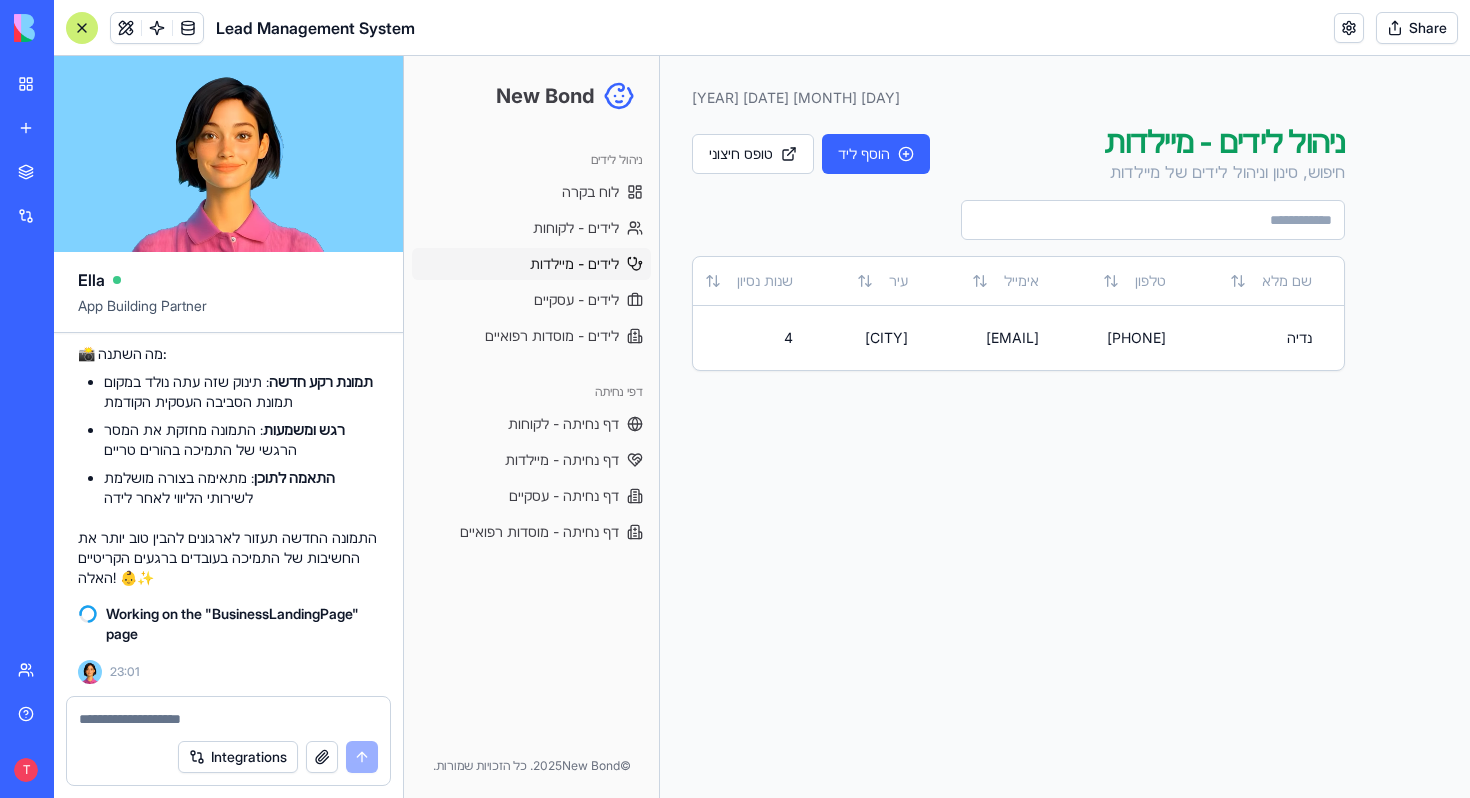 scroll, scrollTop: 33082, scrollLeft: 0, axis: vertical 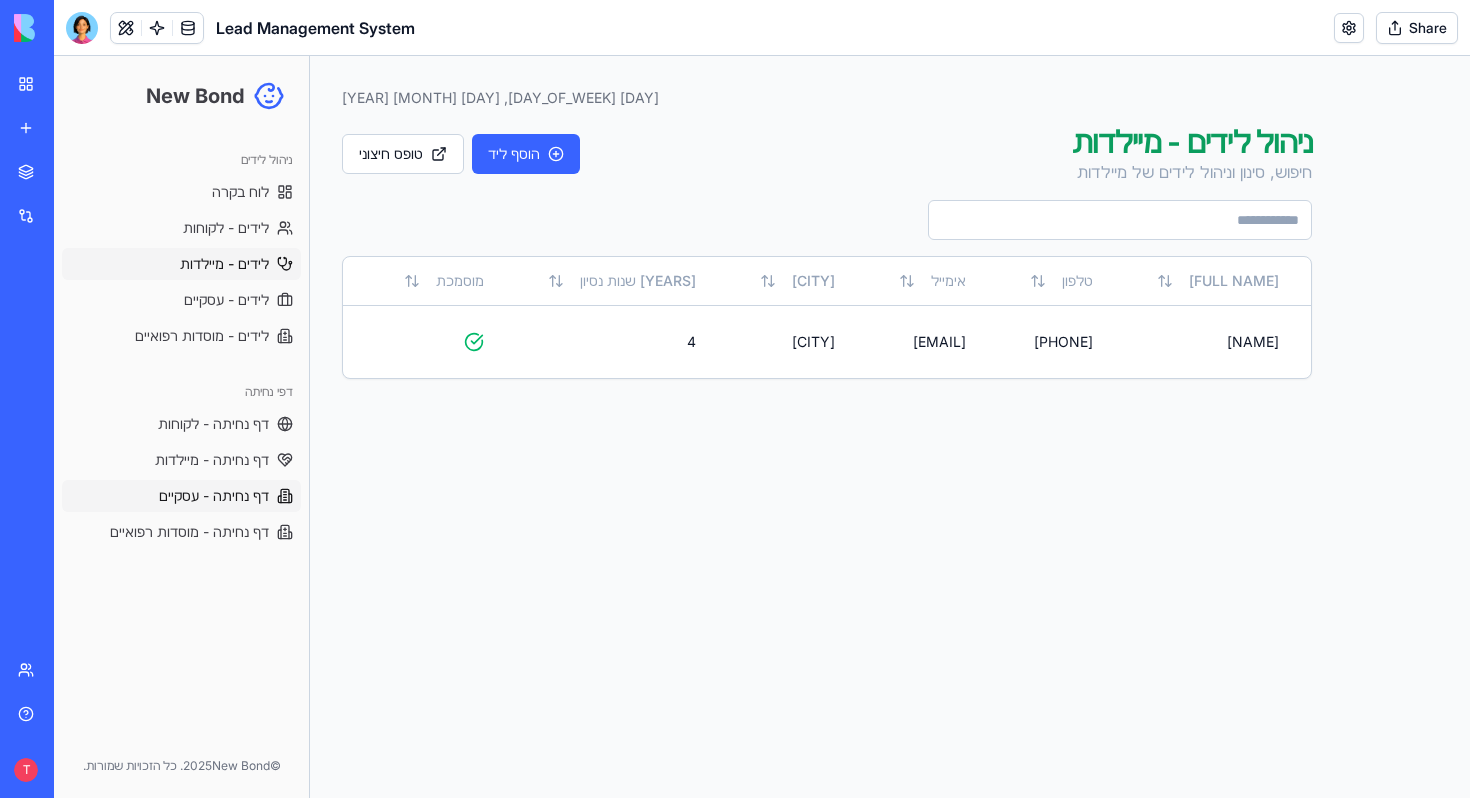click on "דף נחיתה - עסקיים" at bounding box center (214, 496) 